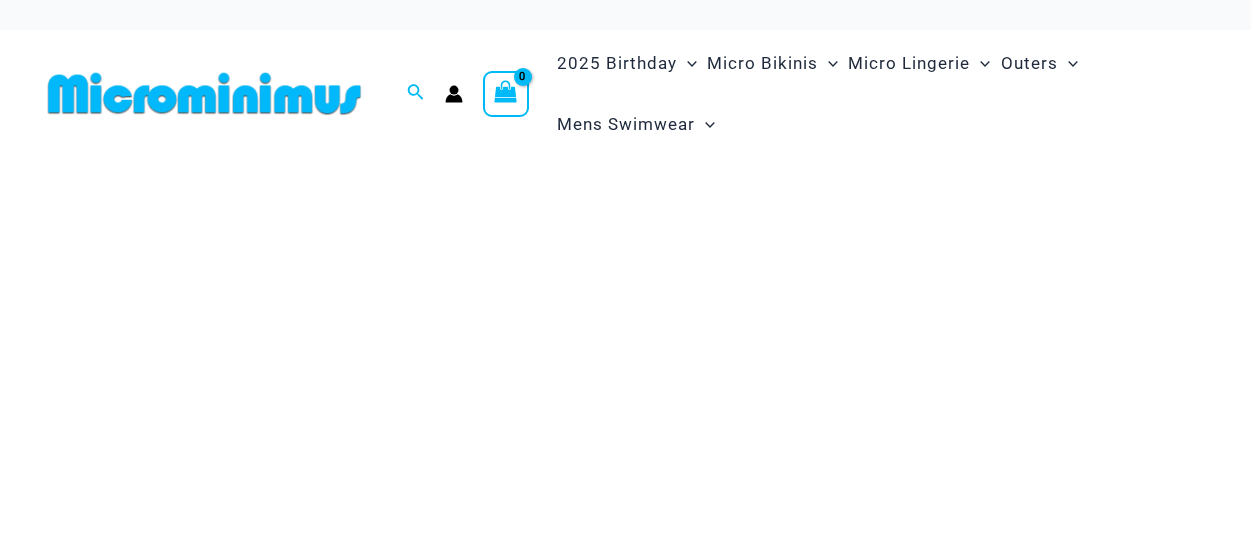 scroll, scrollTop: 0, scrollLeft: 0, axis: both 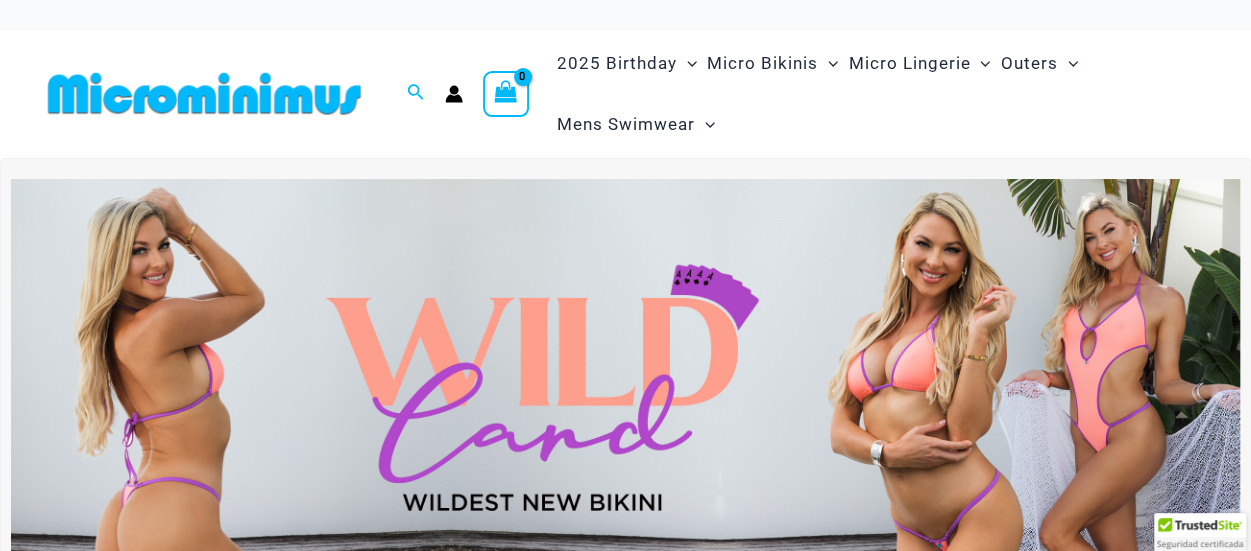 type on "**********" 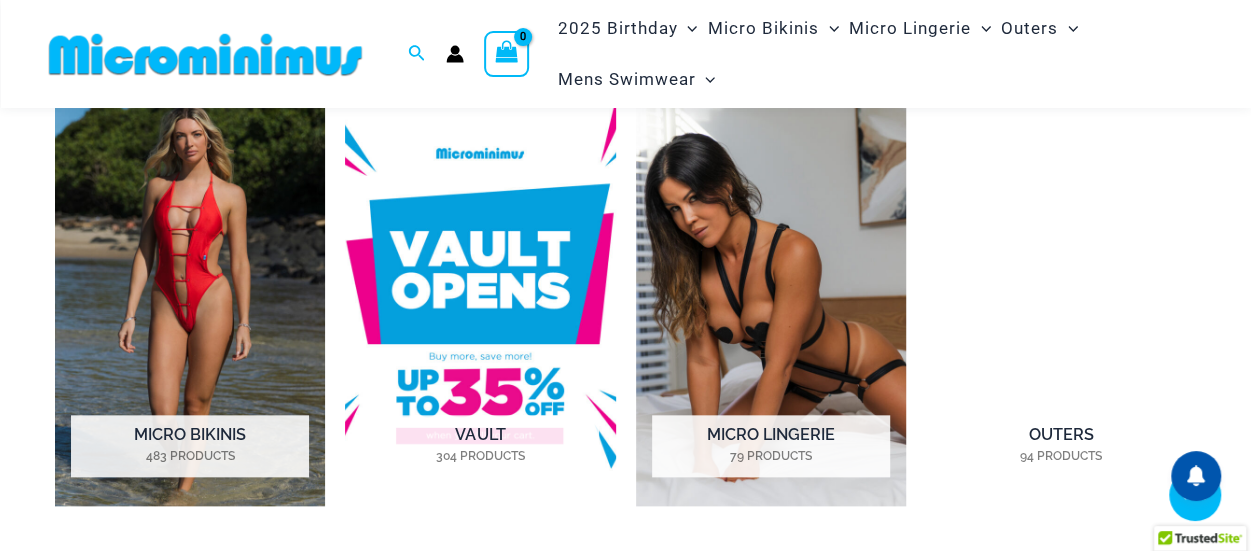 scroll, scrollTop: 880, scrollLeft: 0, axis: vertical 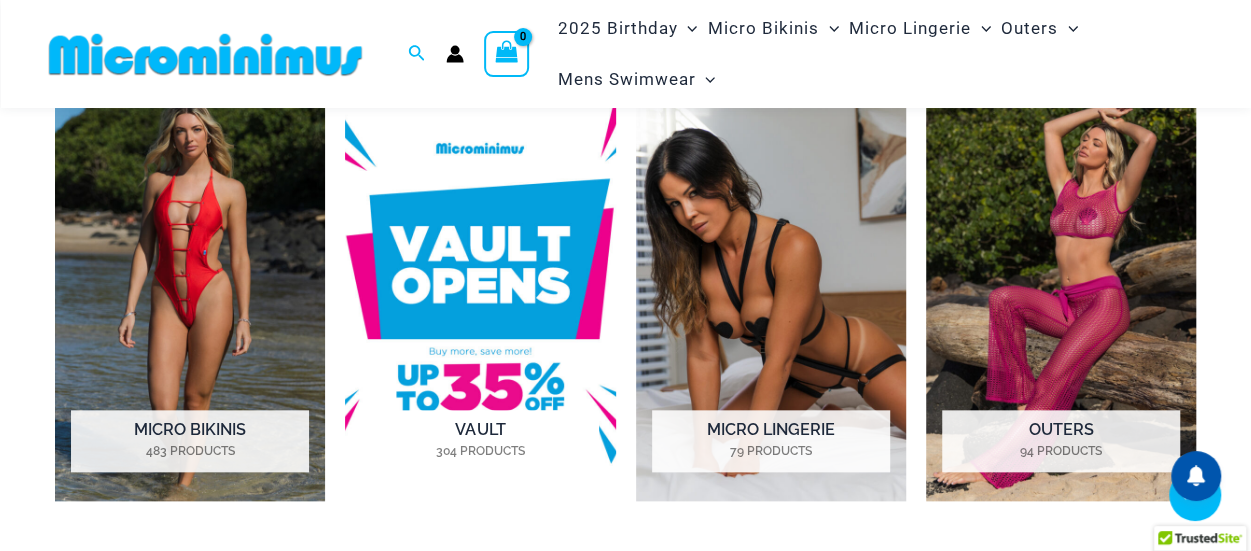 click at bounding box center [480, 291] 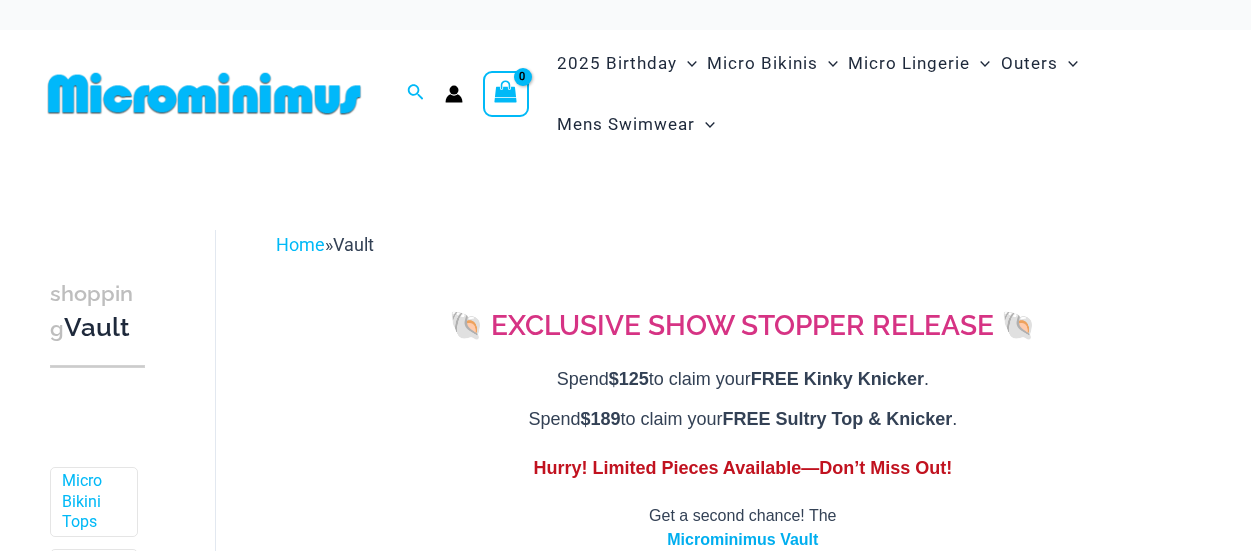scroll, scrollTop: 0, scrollLeft: 0, axis: both 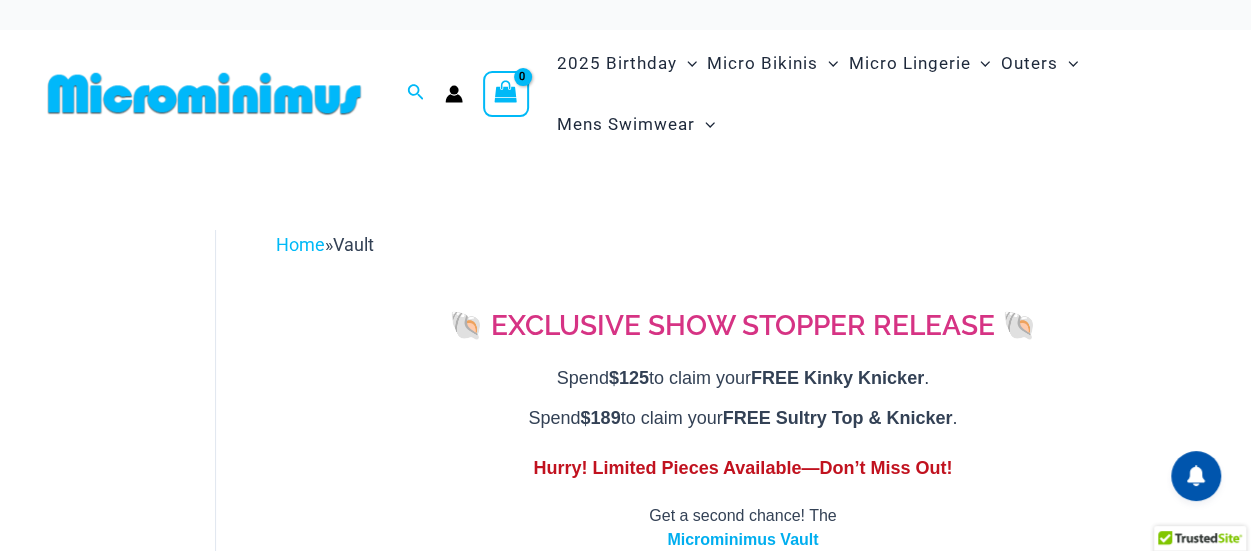 type on "**********" 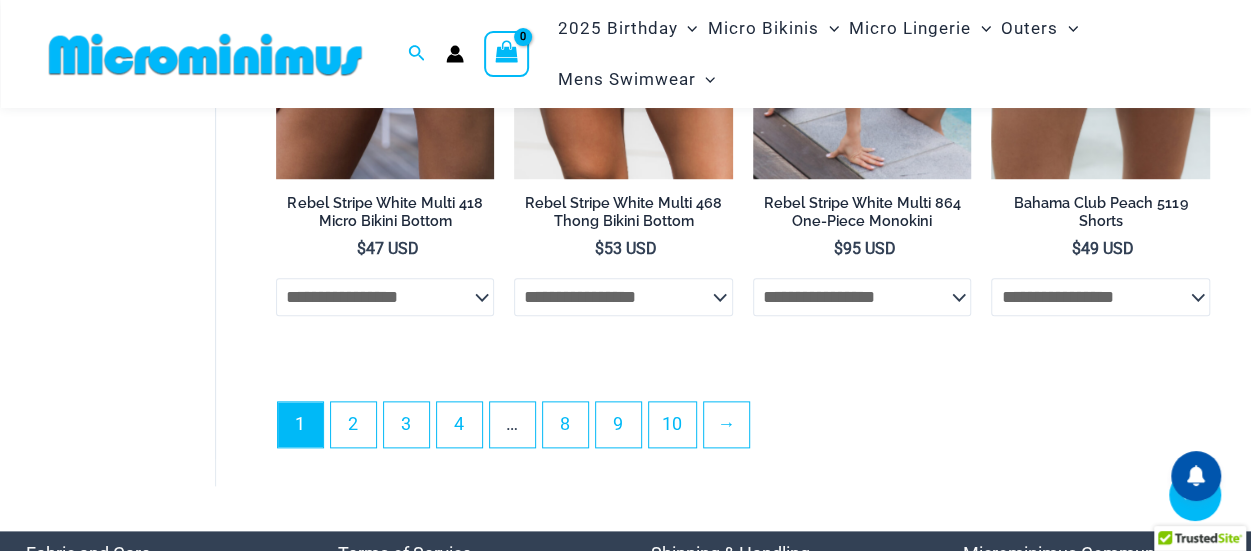 scroll, scrollTop: 4800, scrollLeft: 0, axis: vertical 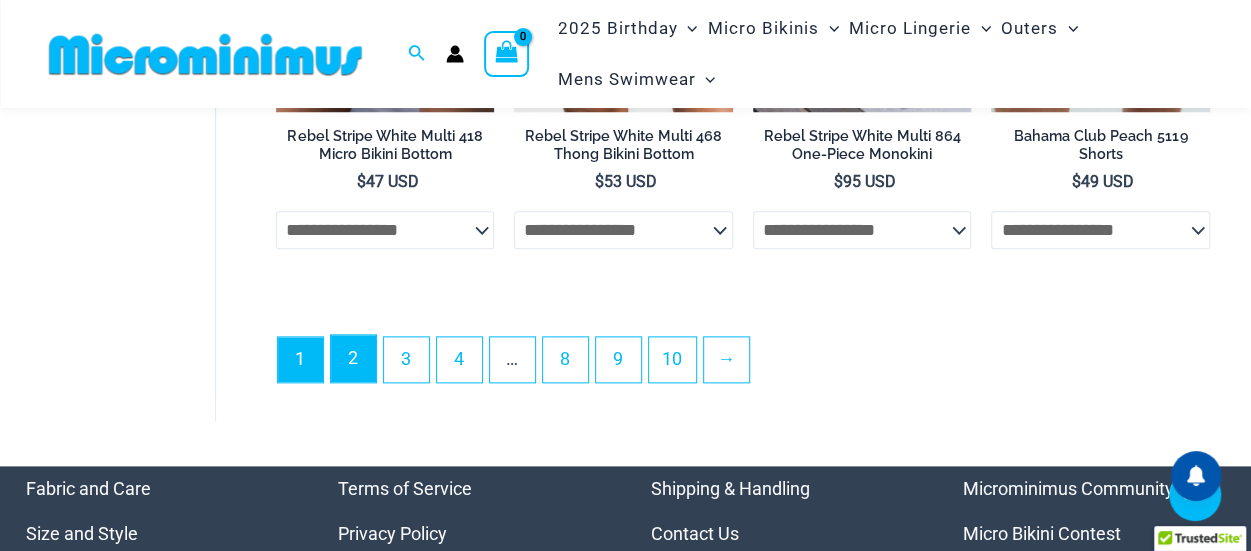 click on "2" at bounding box center (353, 358) 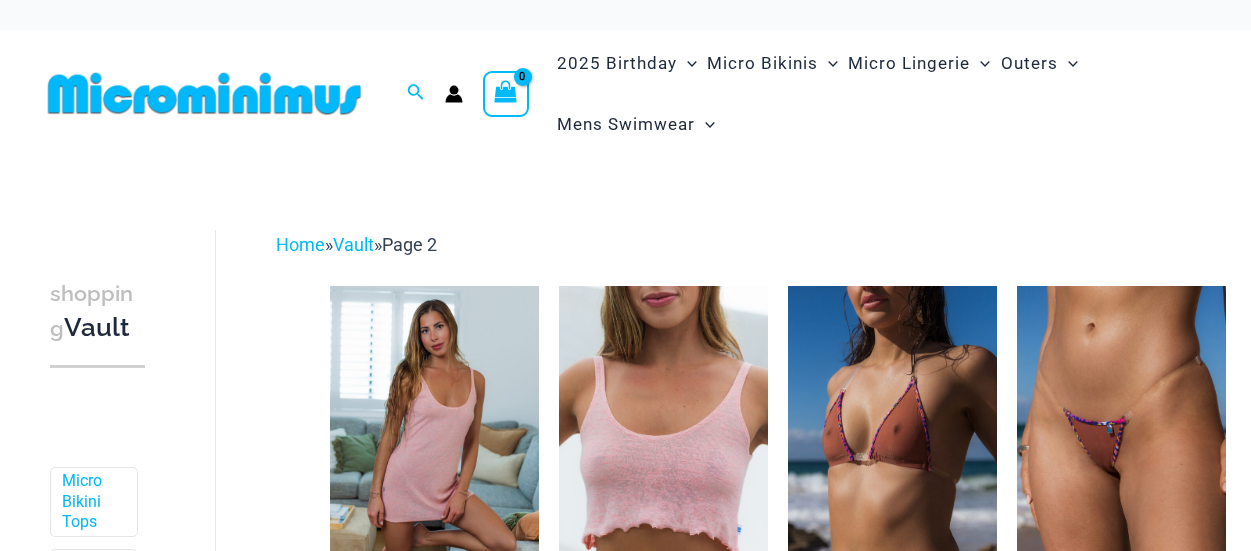 scroll, scrollTop: 0, scrollLeft: 0, axis: both 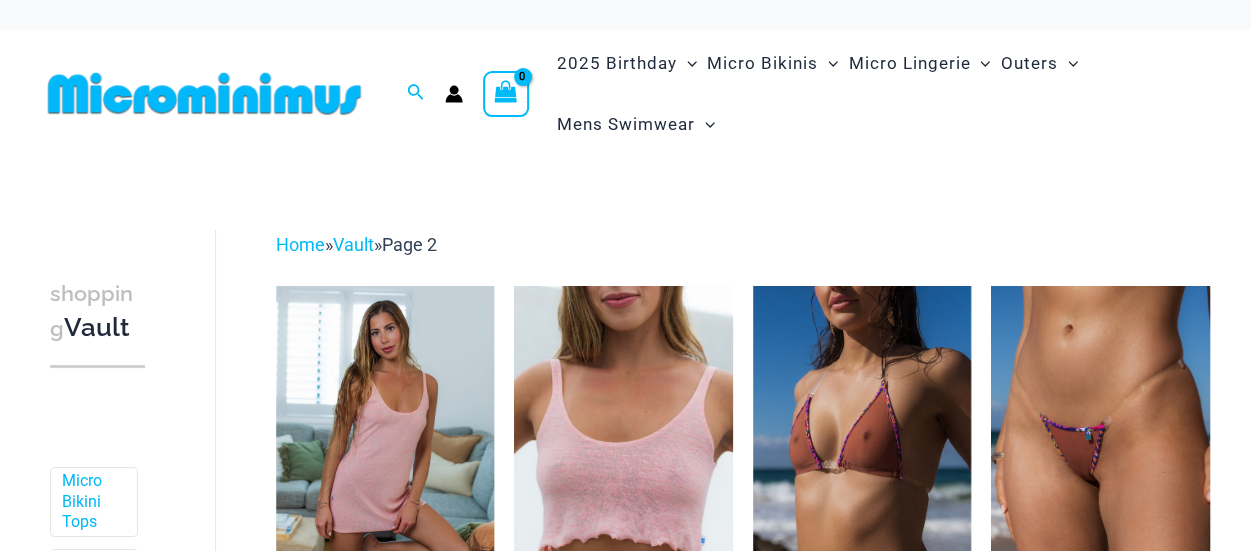 type on "**********" 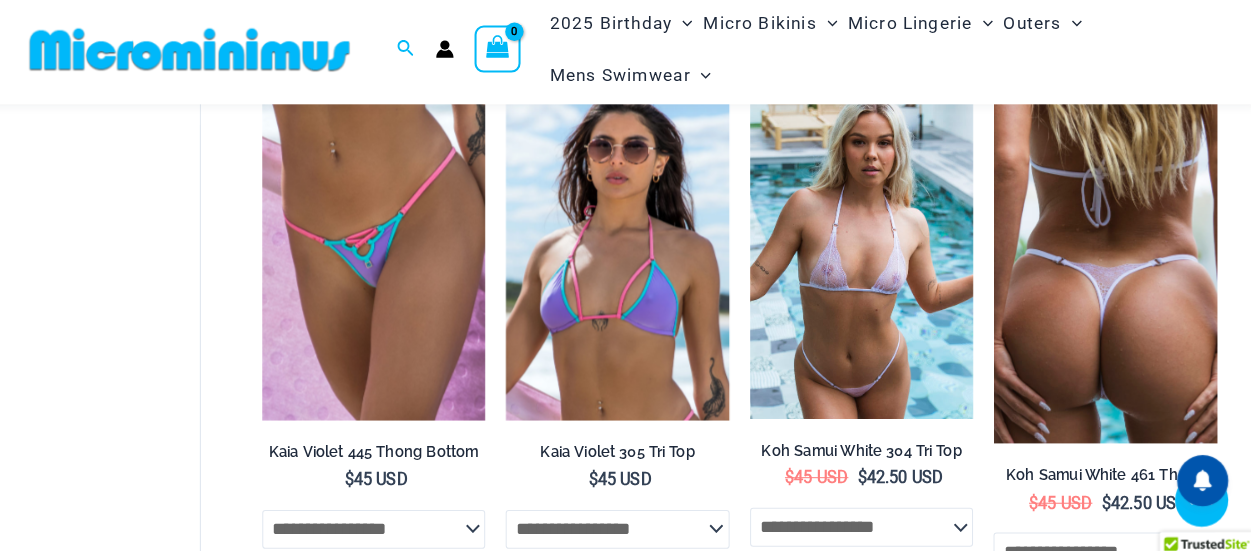 scroll, scrollTop: 3364, scrollLeft: 0, axis: vertical 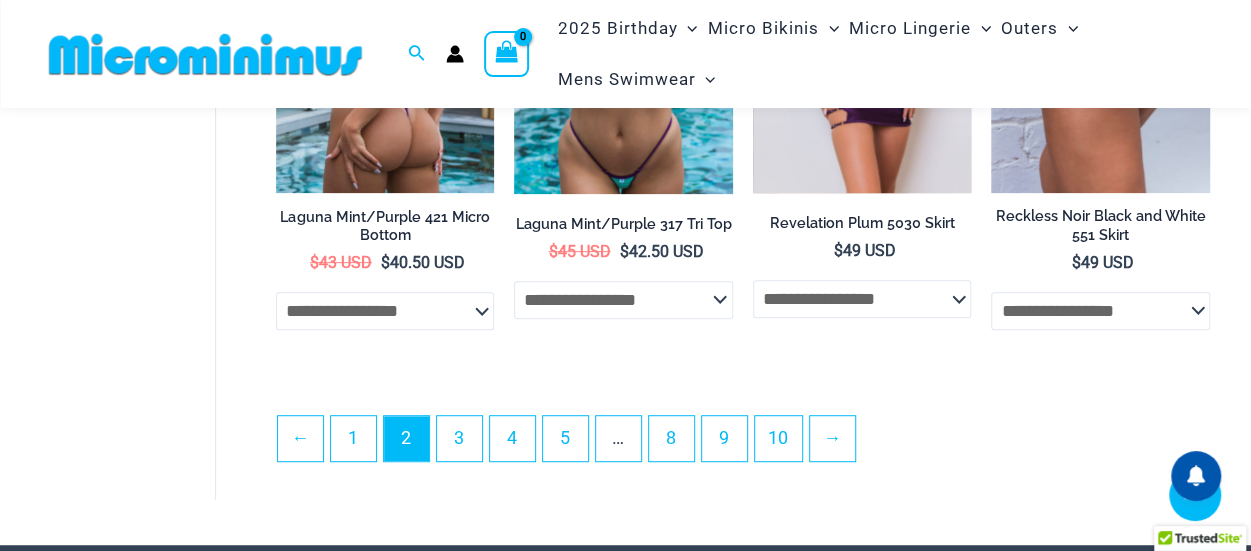 drag, startPoint x: 1265, startPoint y: 340, endPoint x: 862, endPoint y: 350, distance: 403.12405 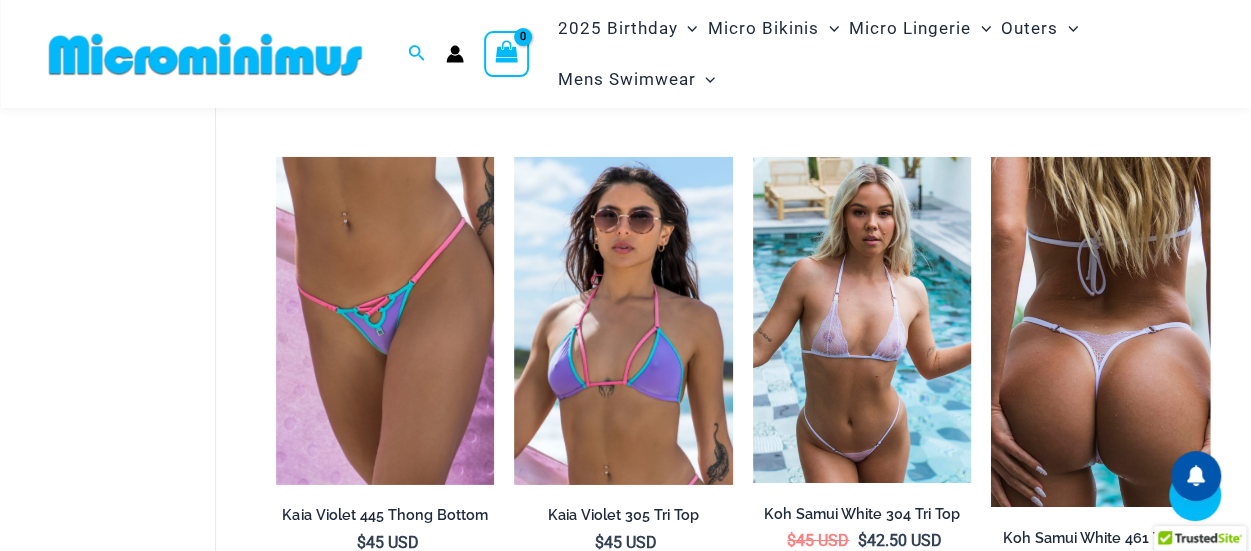 scroll, scrollTop: 3364, scrollLeft: 0, axis: vertical 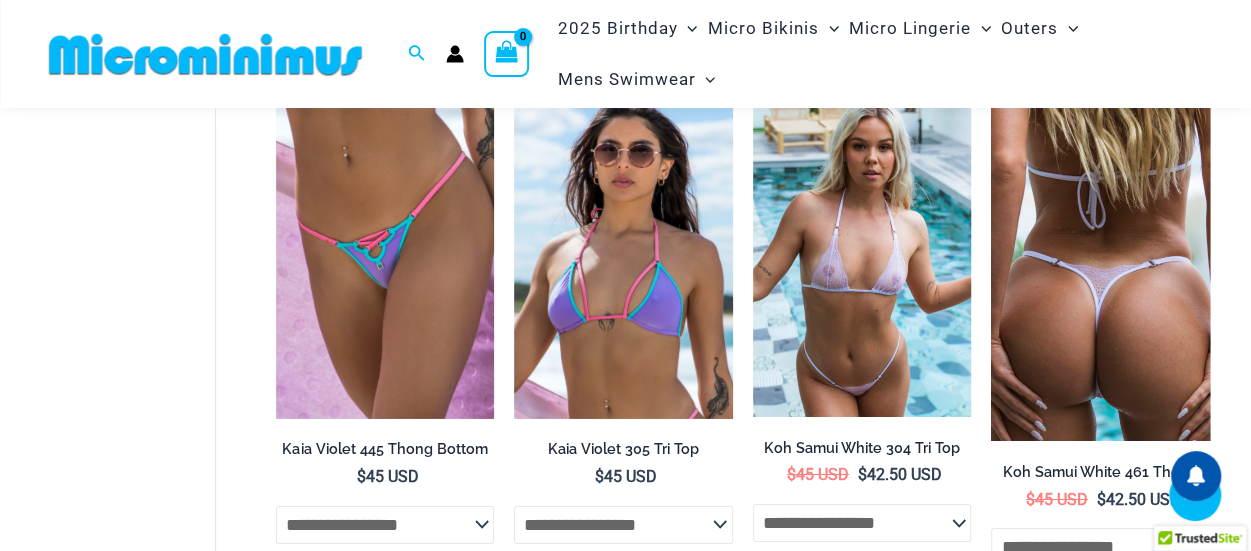 click on "**********" 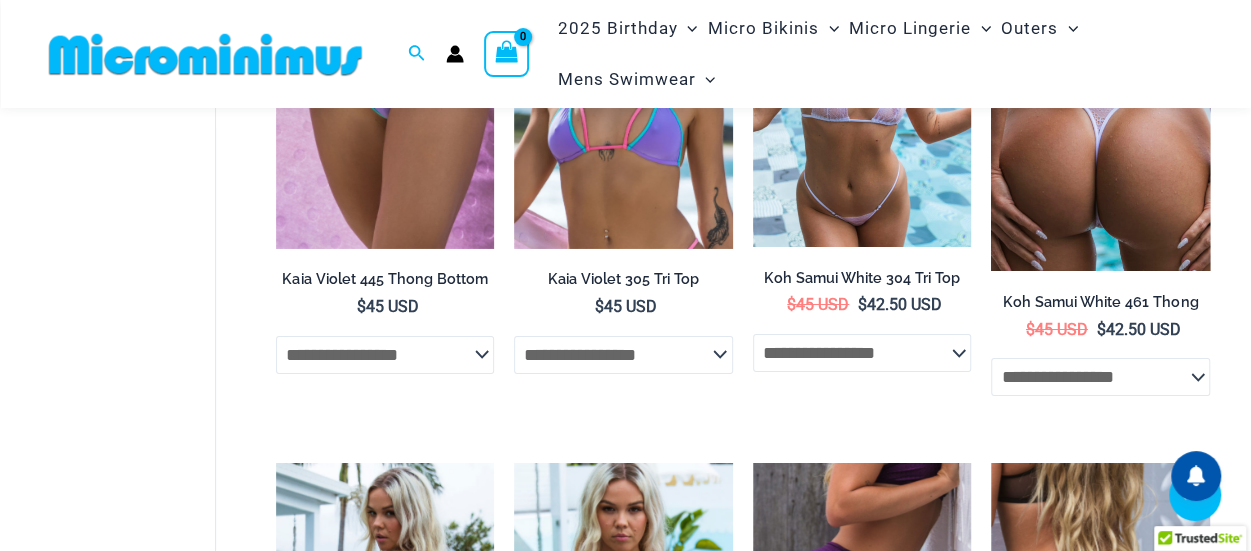 scroll, scrollTop: 3541, scrollLeft: 0, axis: vertical 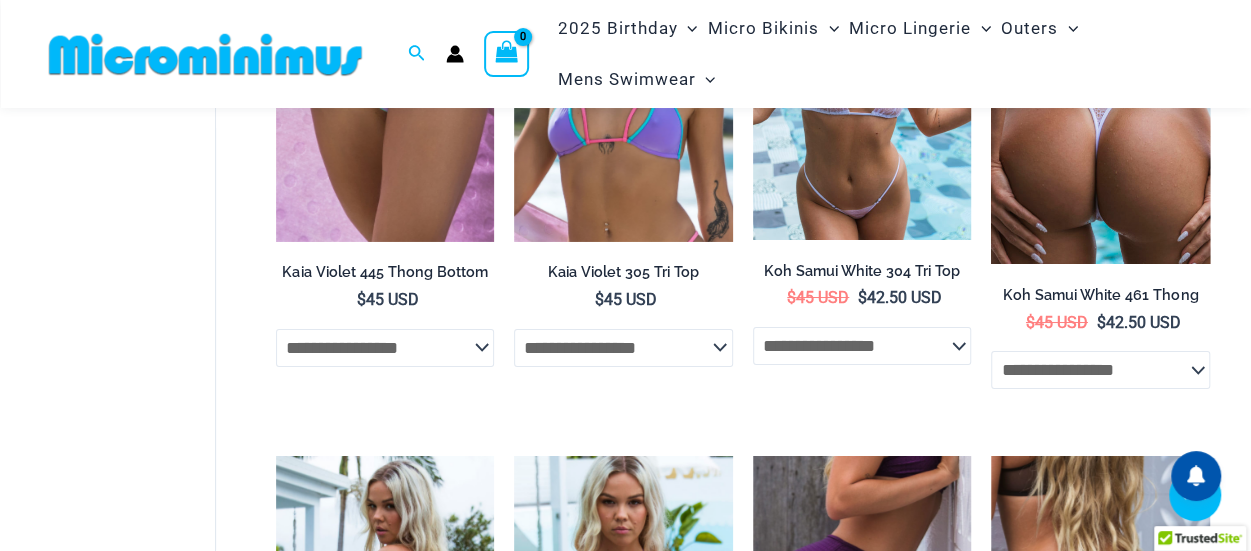click on "**********" 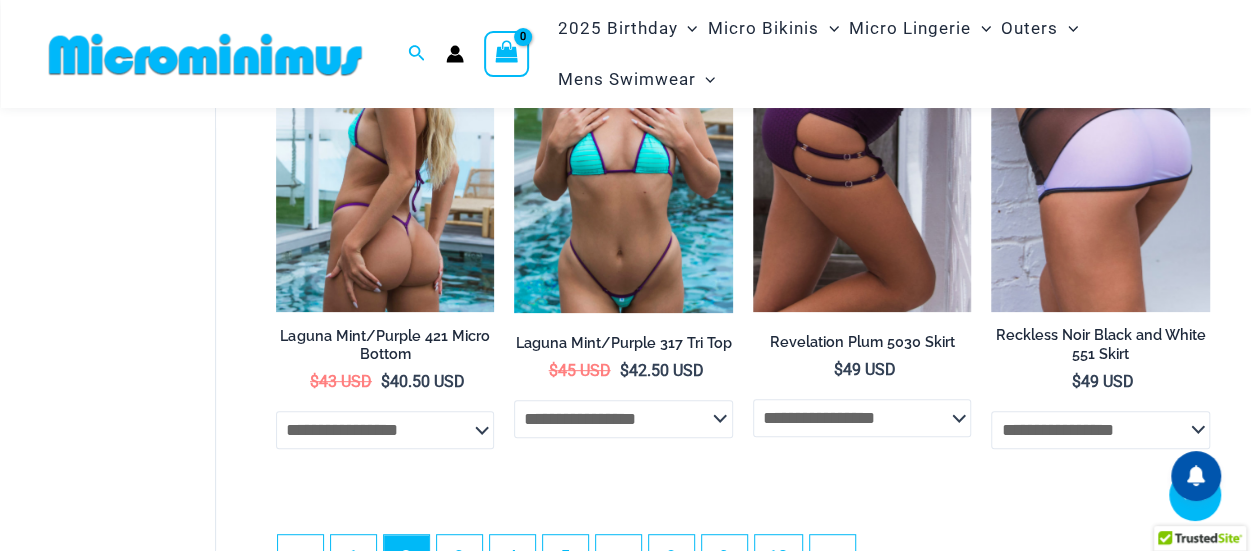 scroll, scrollTop: 3488, scrollLeft: 0, axis: vertical 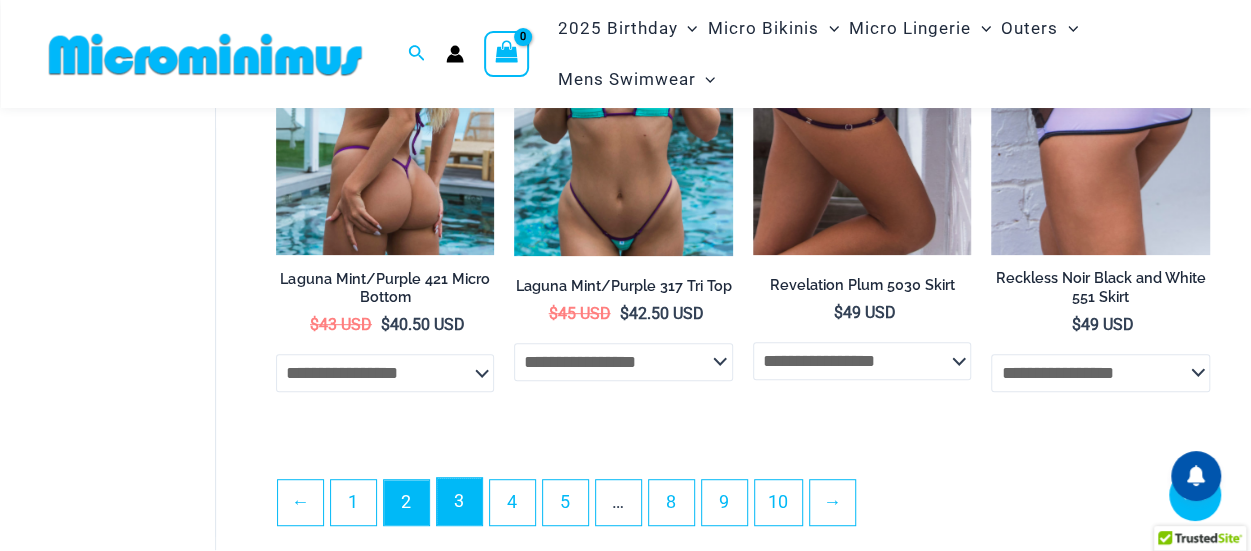 click on "3" at bounding box center [459, 501] 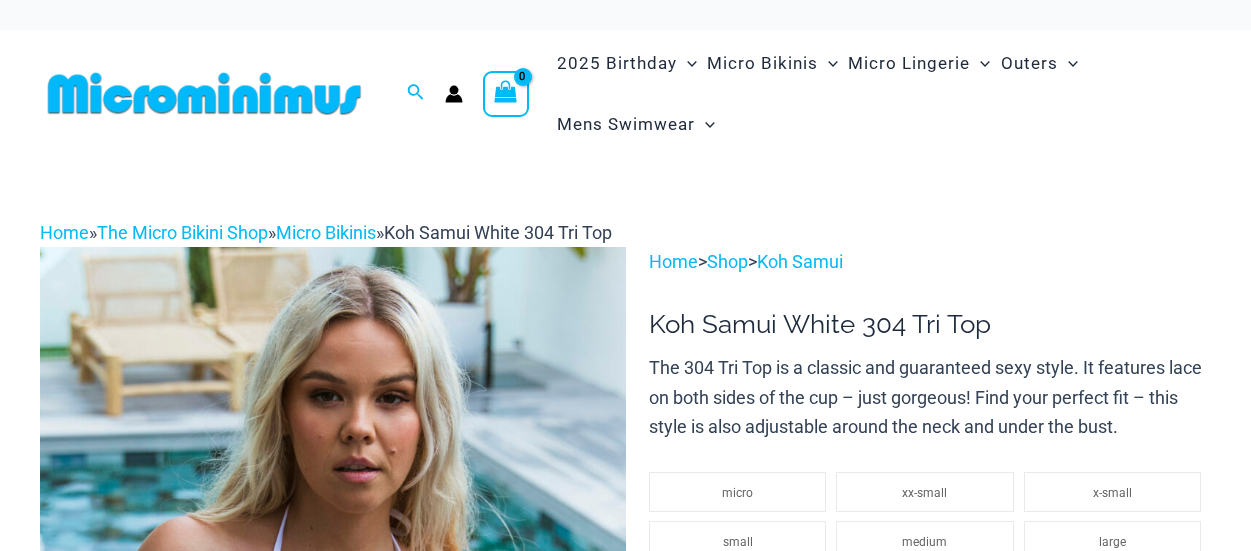 scroll, scrollTop: 0, scrollLeft: 0, axis: both 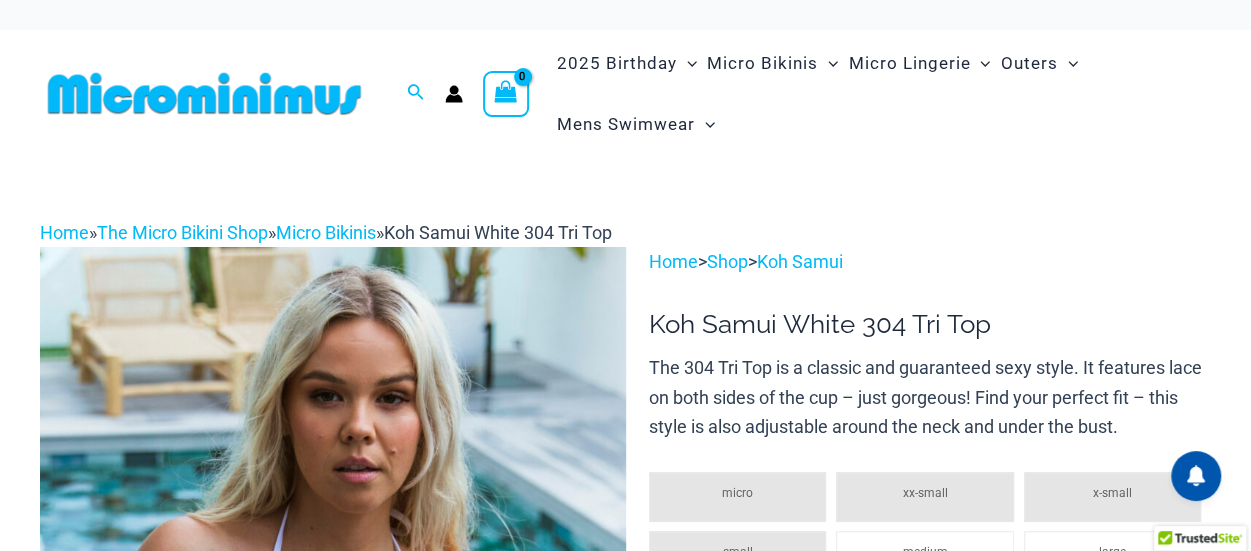 type on "**********" 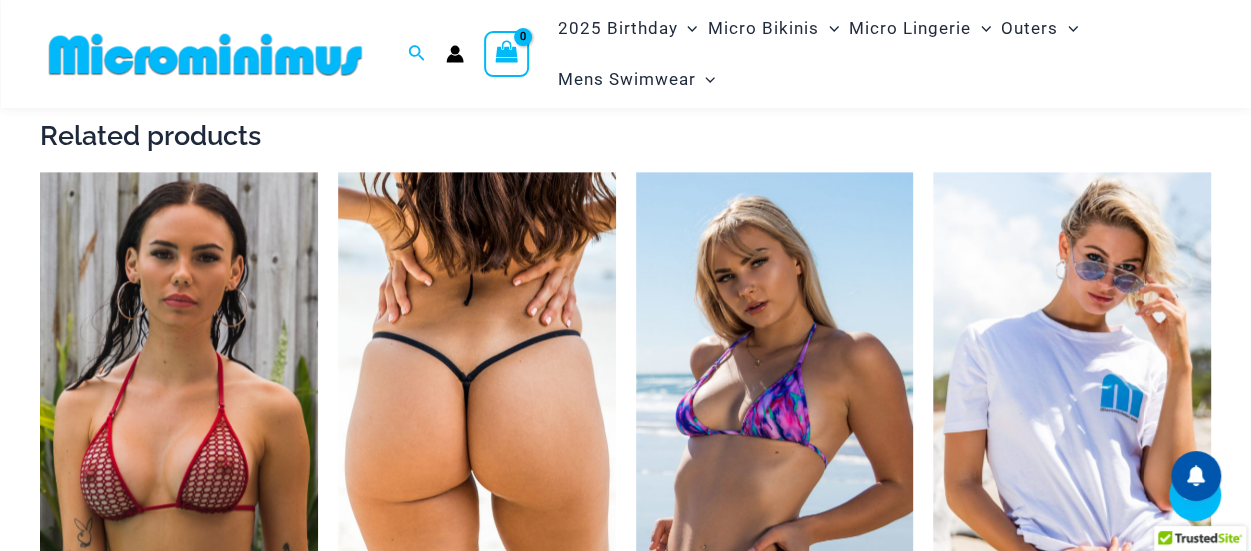 scroll, scrollTop: 1164, scrollLeft: 0, axis: vertical 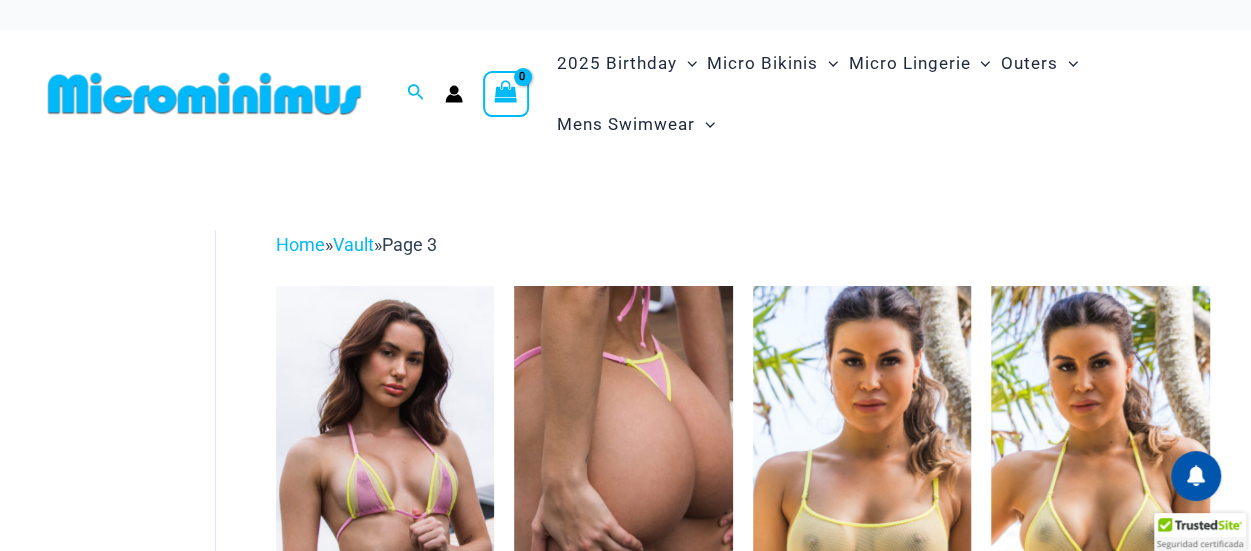 type on "**********" 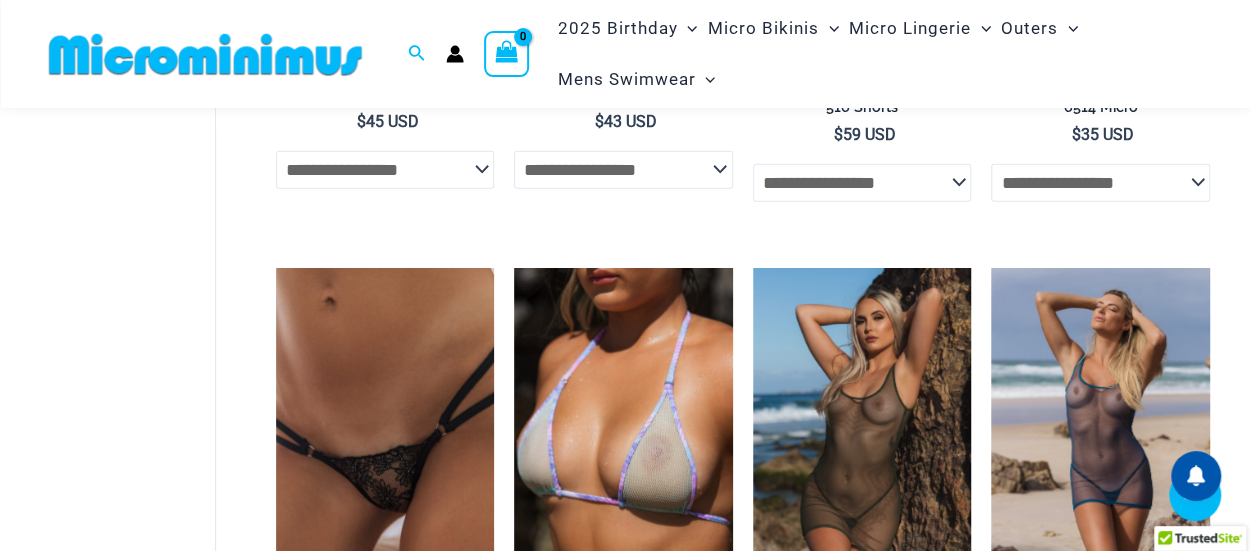 scroll, scrollTop: 2788, scrollLeft: 0, axis: vertical 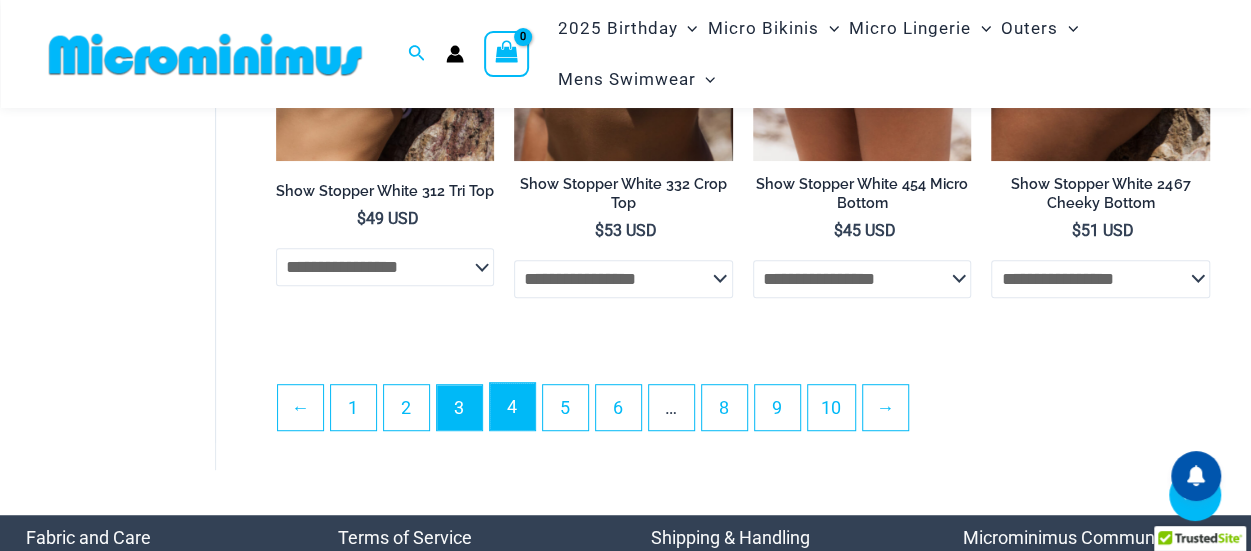 click on "4" at bounding box center (512, 406) 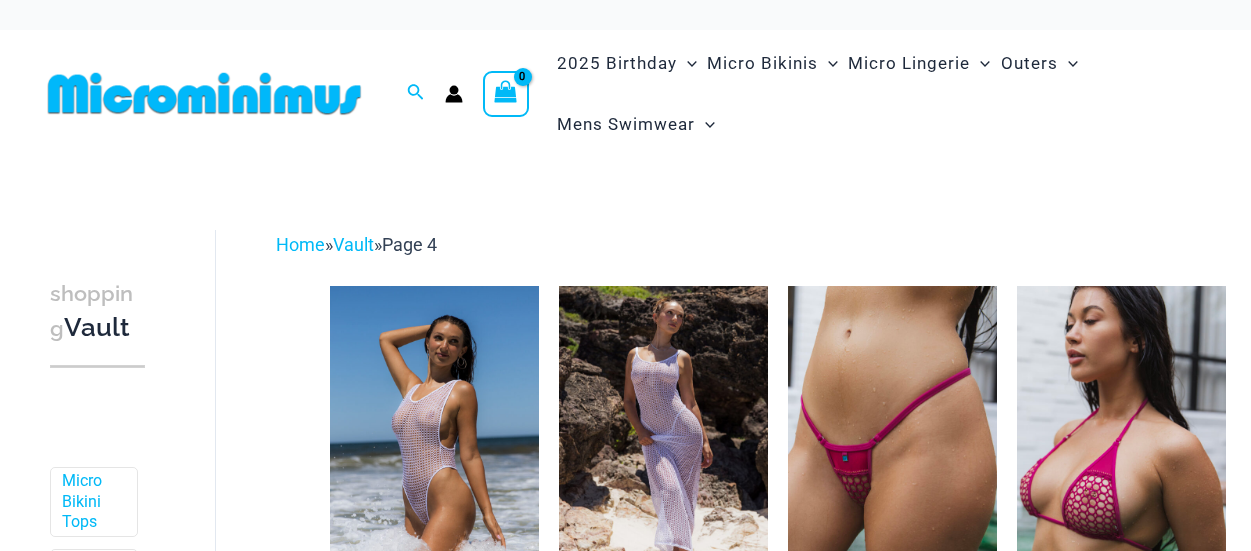 scroll, scrollTop: 0, scrollLeft: 0, axis: both 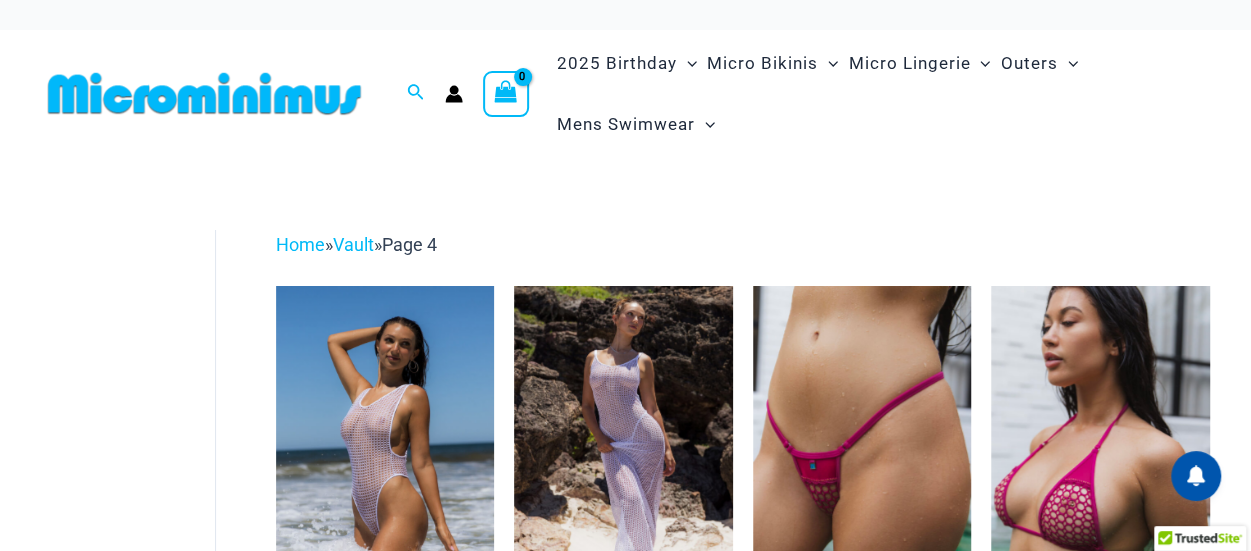 type on "**********" 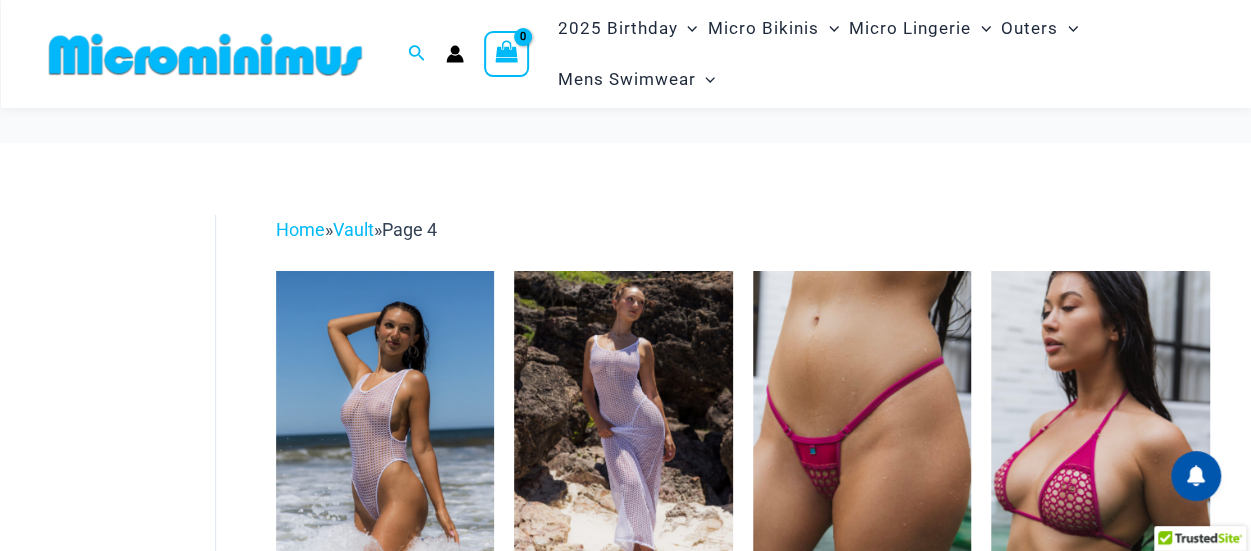 scroll, scrollTop: 198, scrollLeft: 0, axis: vertical 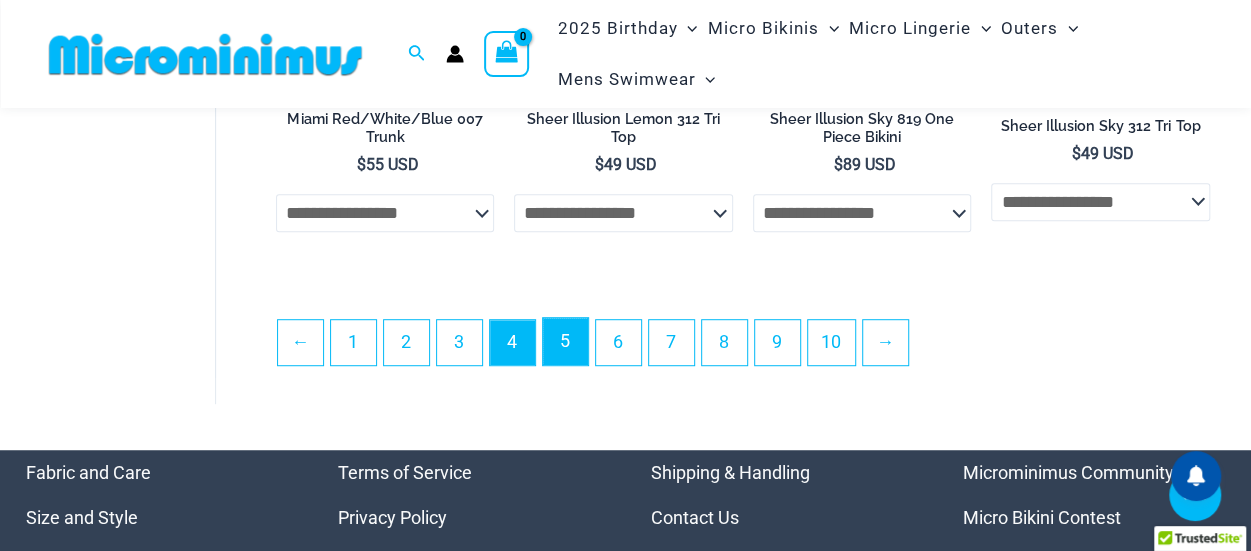 click on "5" at bounding box center [565, 341] 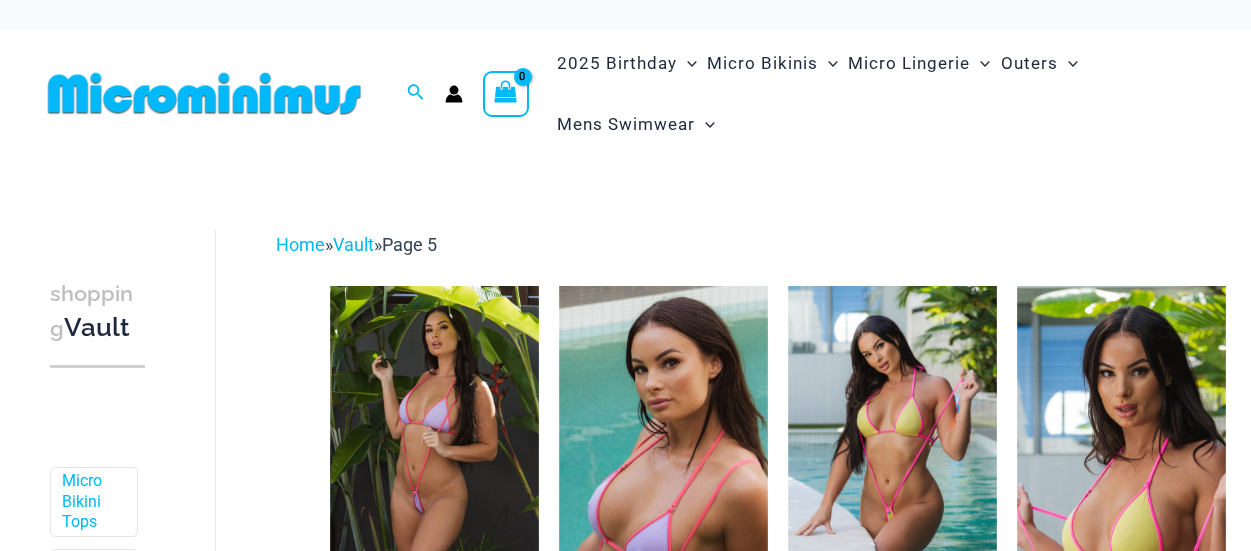 scroll, scrollTop: 0, scrollLeft: 0, axis: both 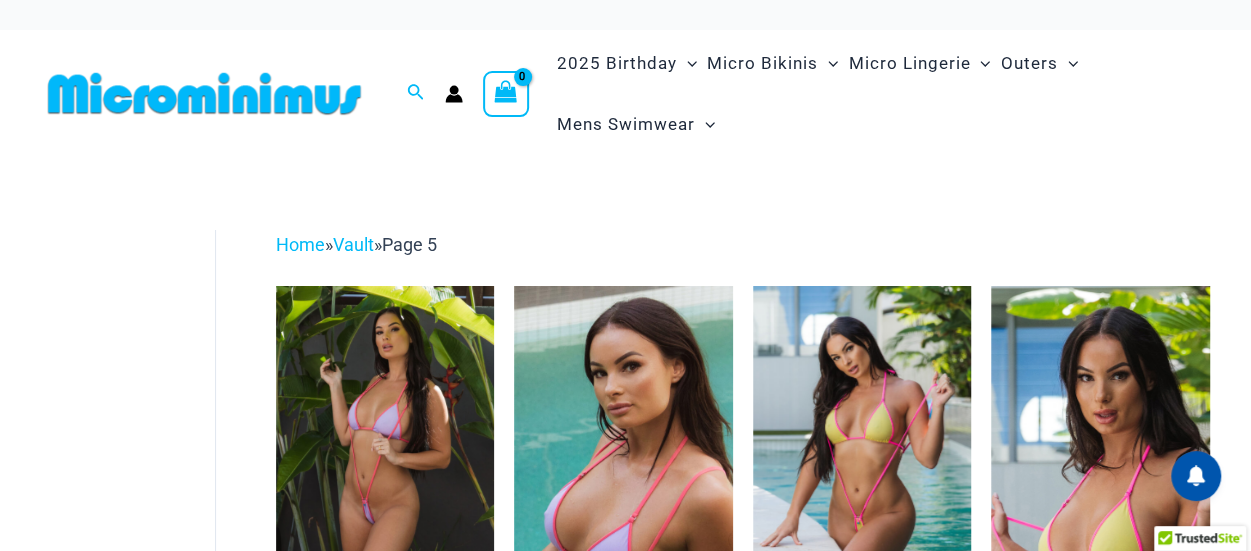 type on "**********" 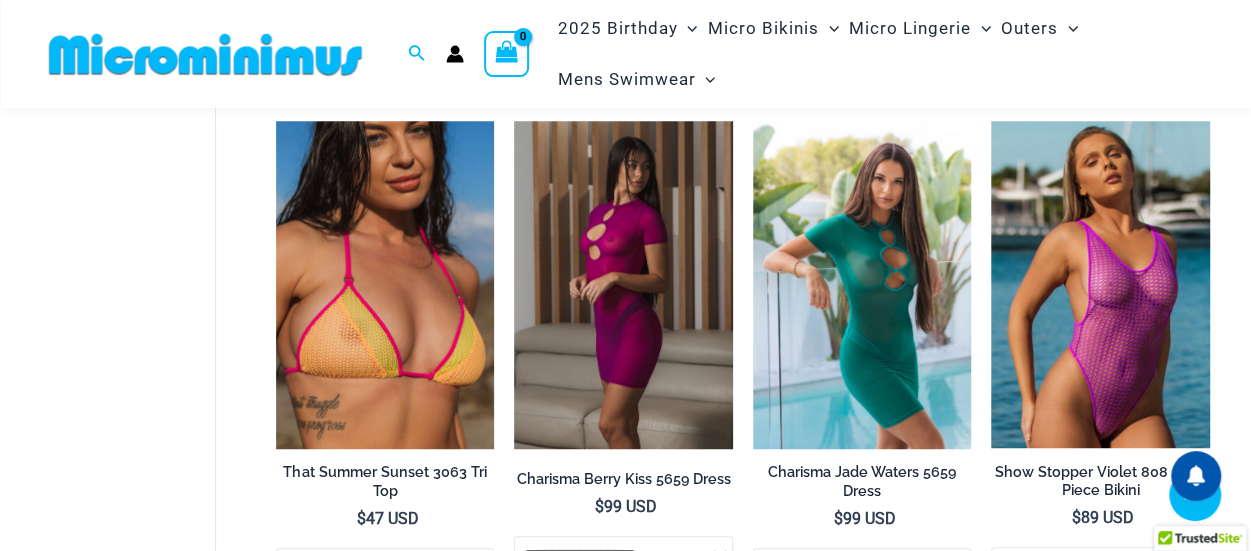 scroll, scrollTop: 684, scrollLeft: 0, axis: vertical 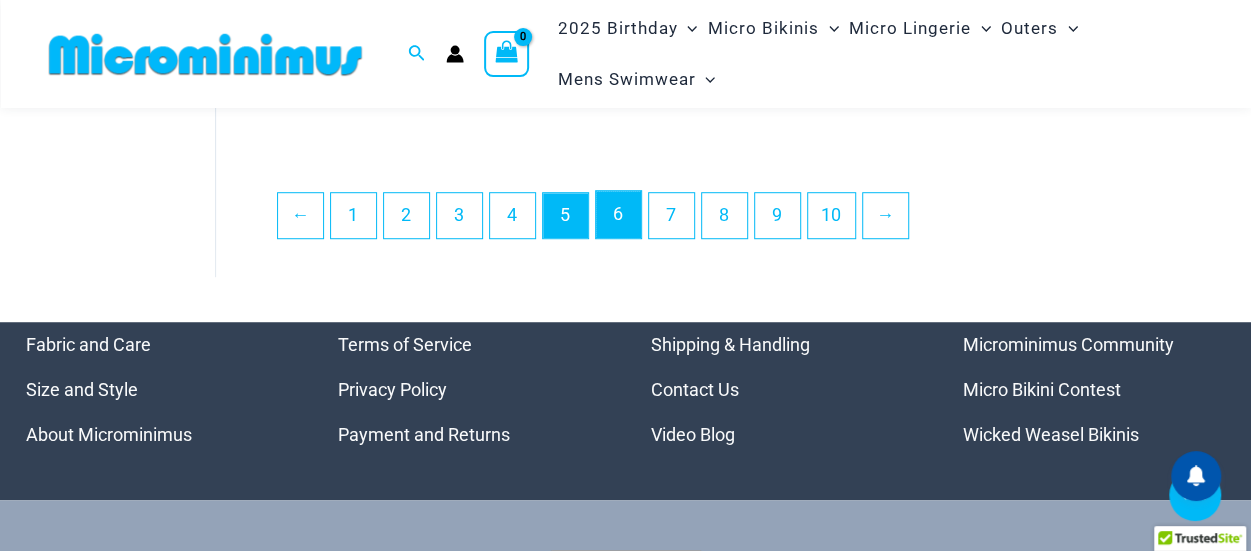 click on "6" at bounding box center (618, 214) 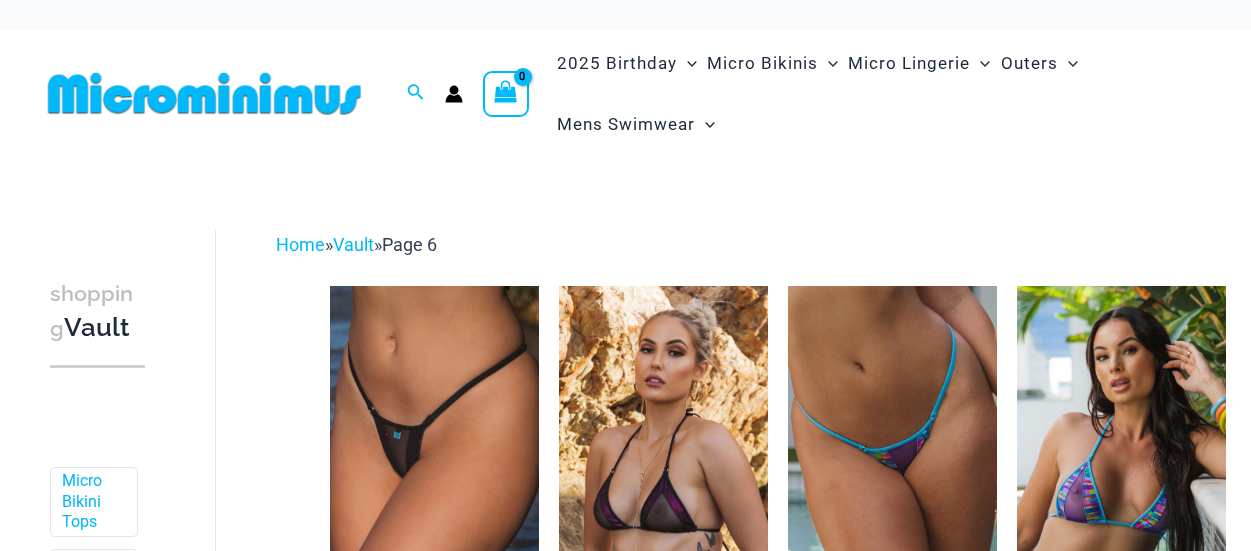 scroll, scrollTop: 0, scrollLeft: 0, axis: both 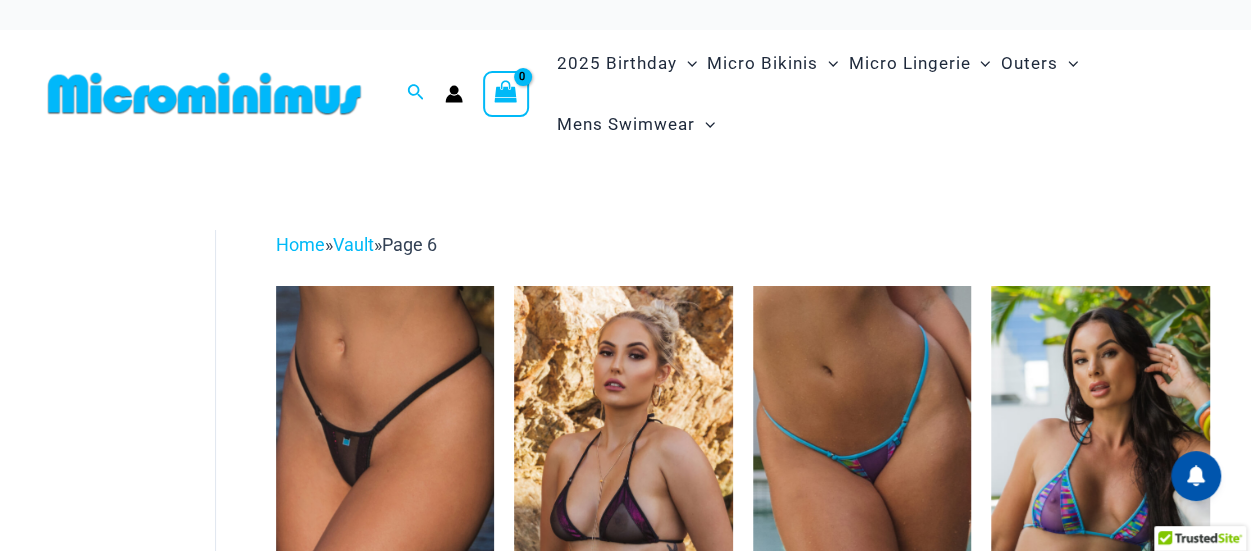 type on "**********" 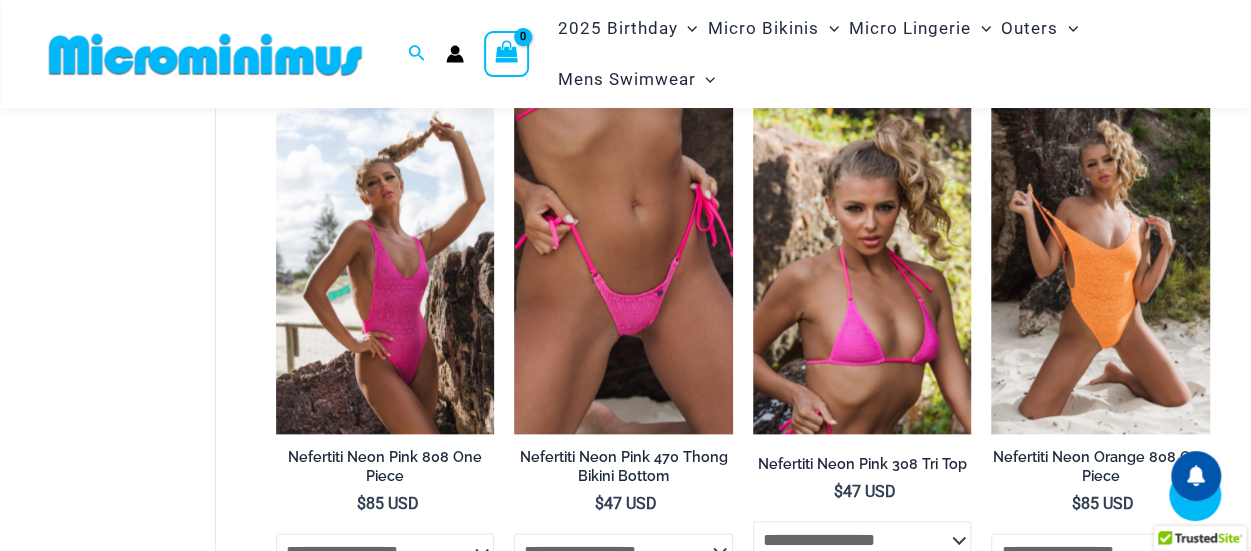 scroll, scrollTop: 1243, scrollLeft: 0, axis: vertical 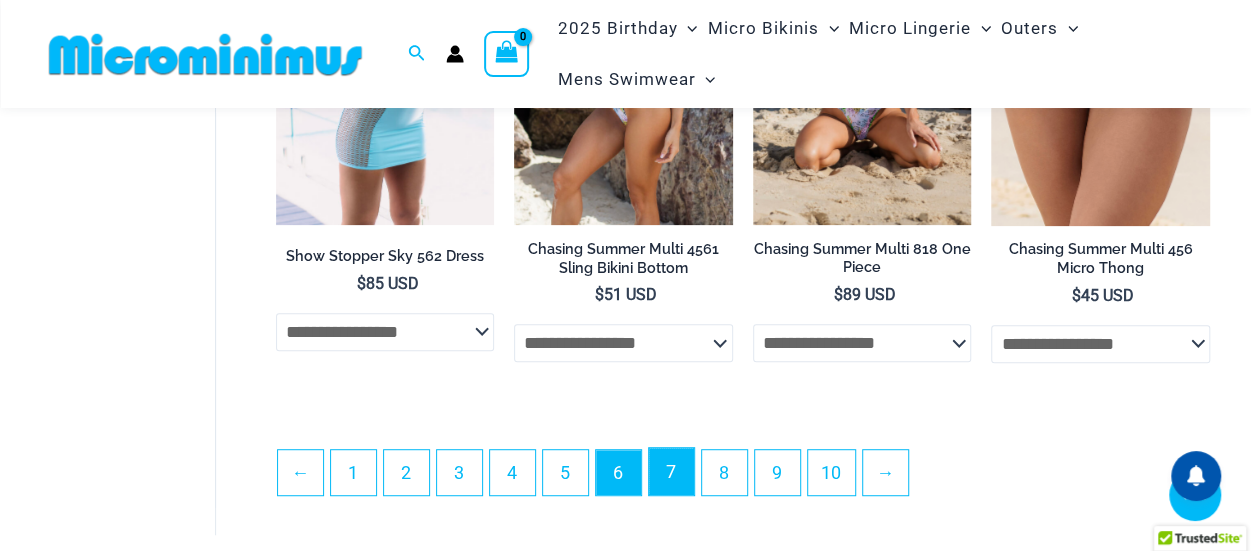click on "7" at bounding box center (671, 471) 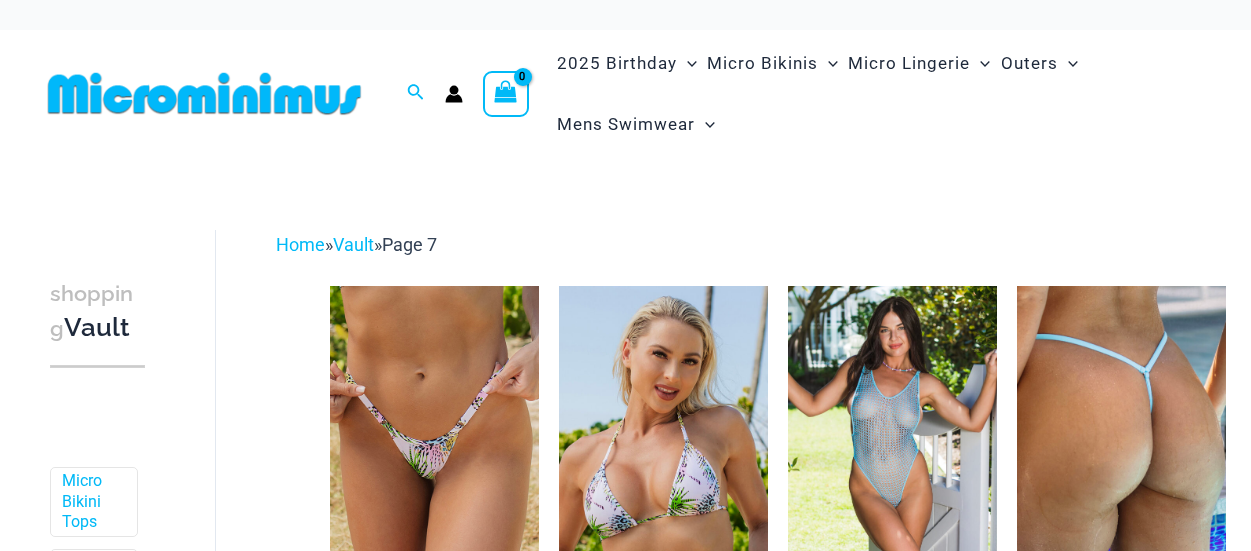 scroll, scrollTop: 0, scrollLeft: 0, axis: both 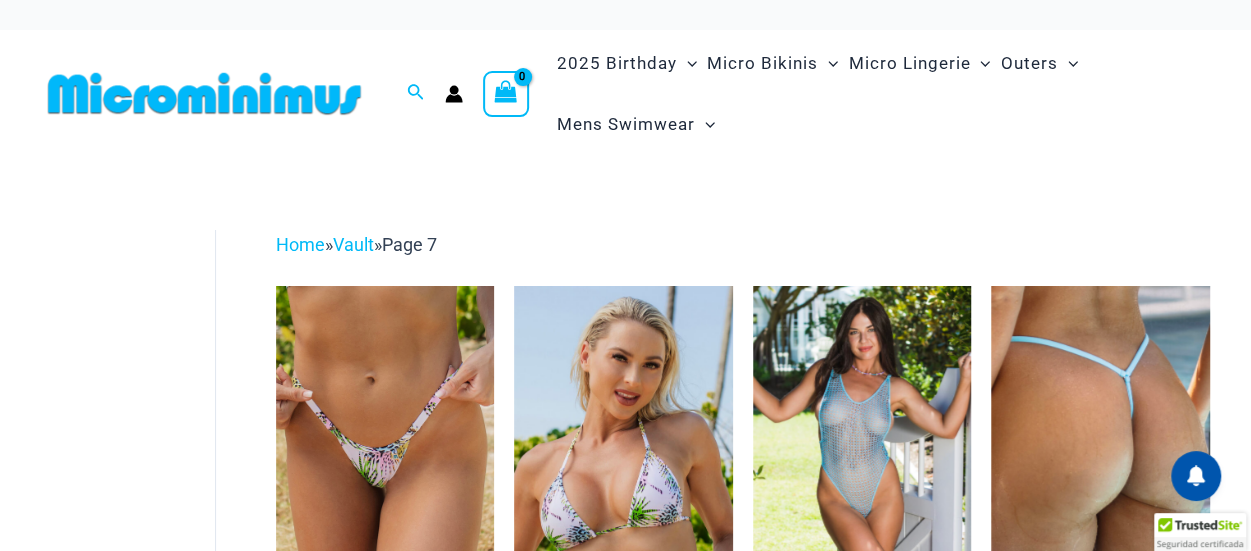 type on "**********" 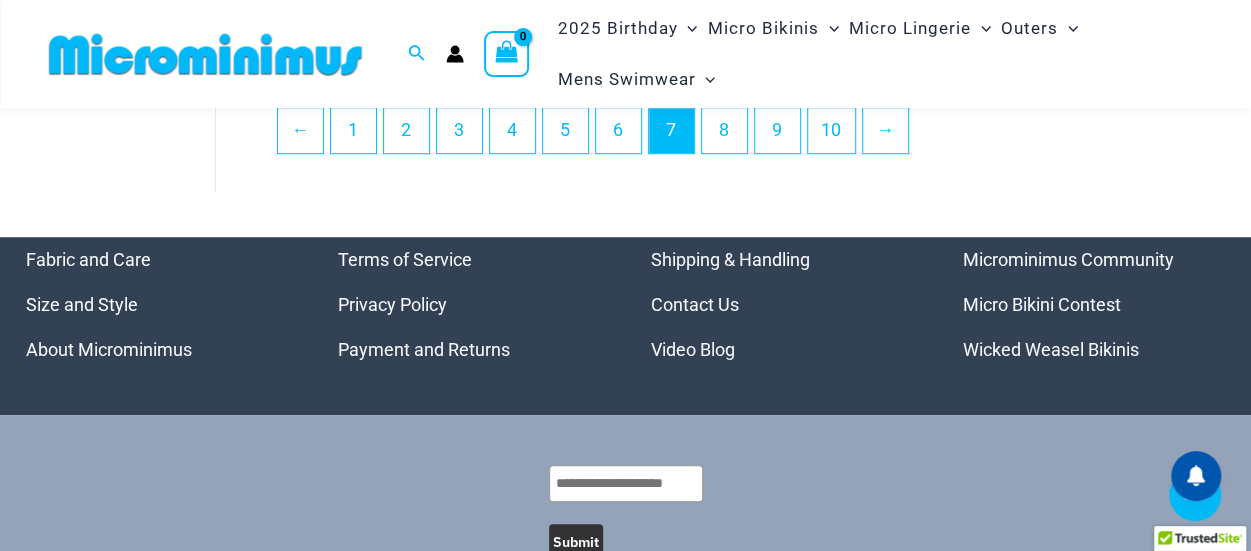 scroll, scrollTop: 4304, scrollLeft: 0, axis: vertical 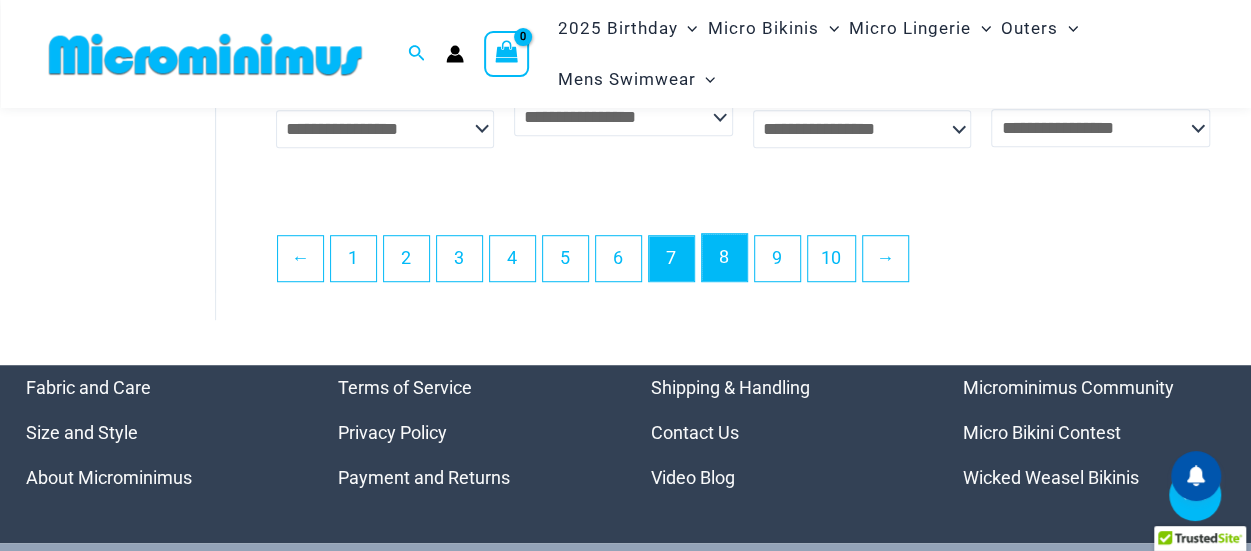 click on "8" at bounding box center (724, 257) 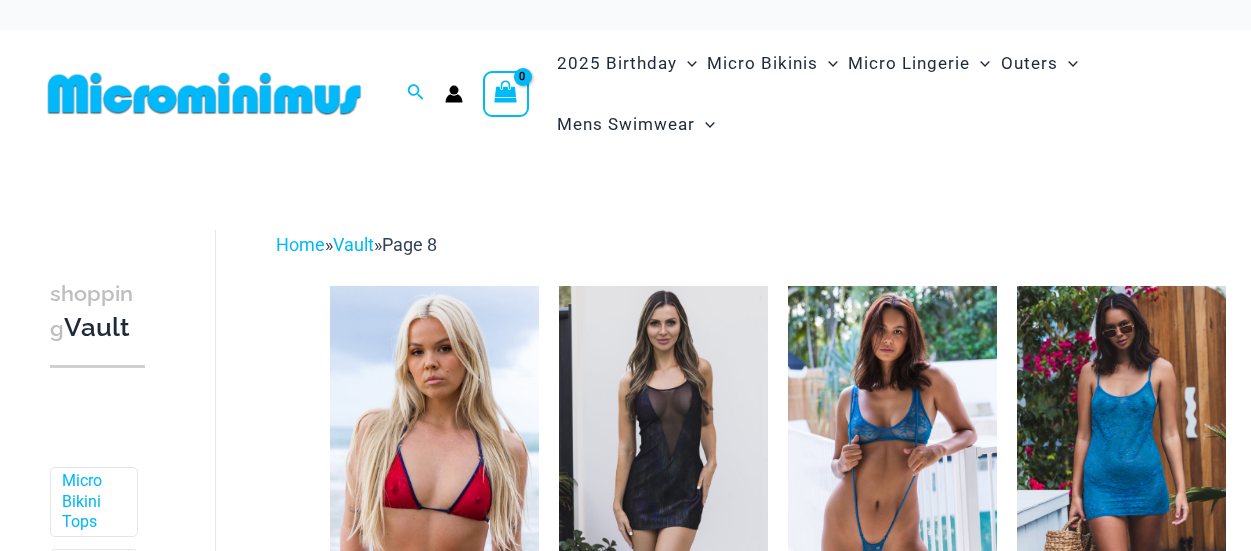 scroll, scrollTop: 0, scrollLeft: 0, axis: both 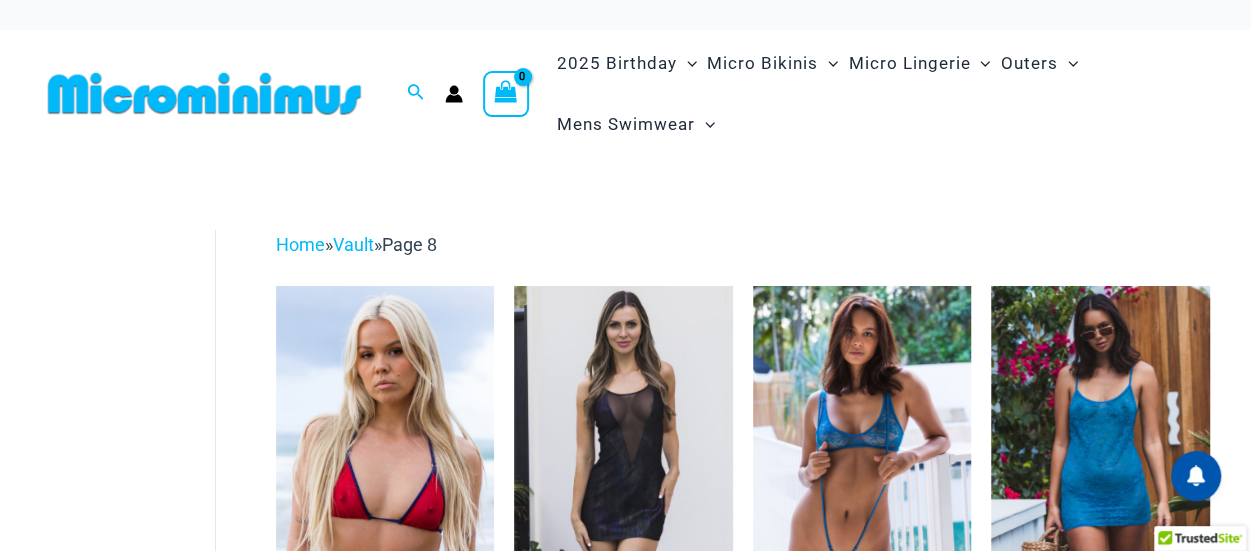select 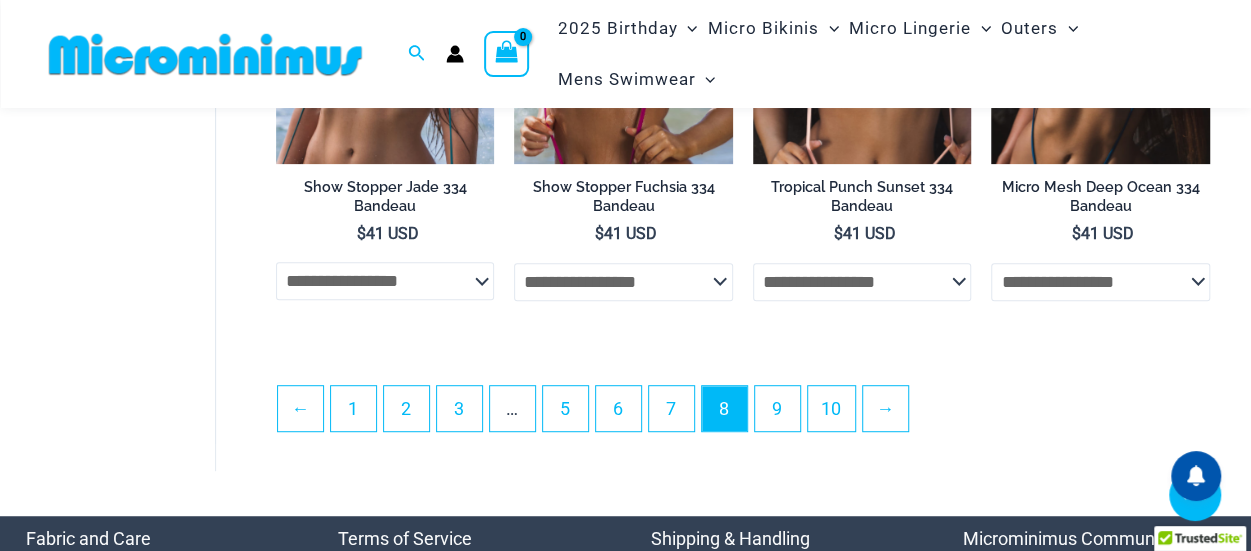 scroll, scrollTop: 4178, scrollLeft: 0, axis: vertical 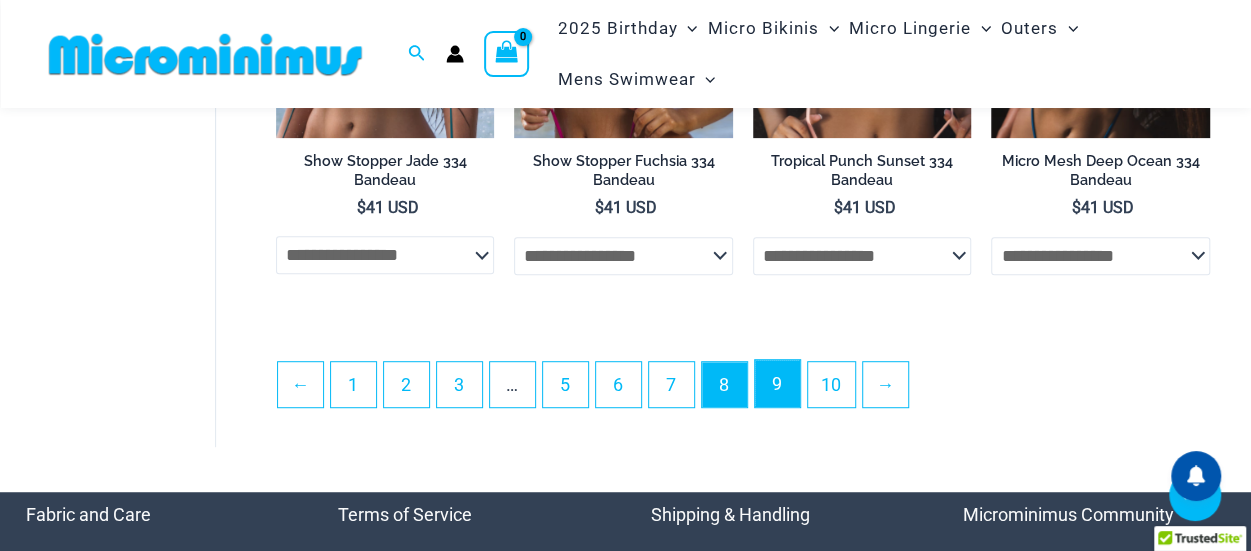click on "9" at bounding box center (777, 383) 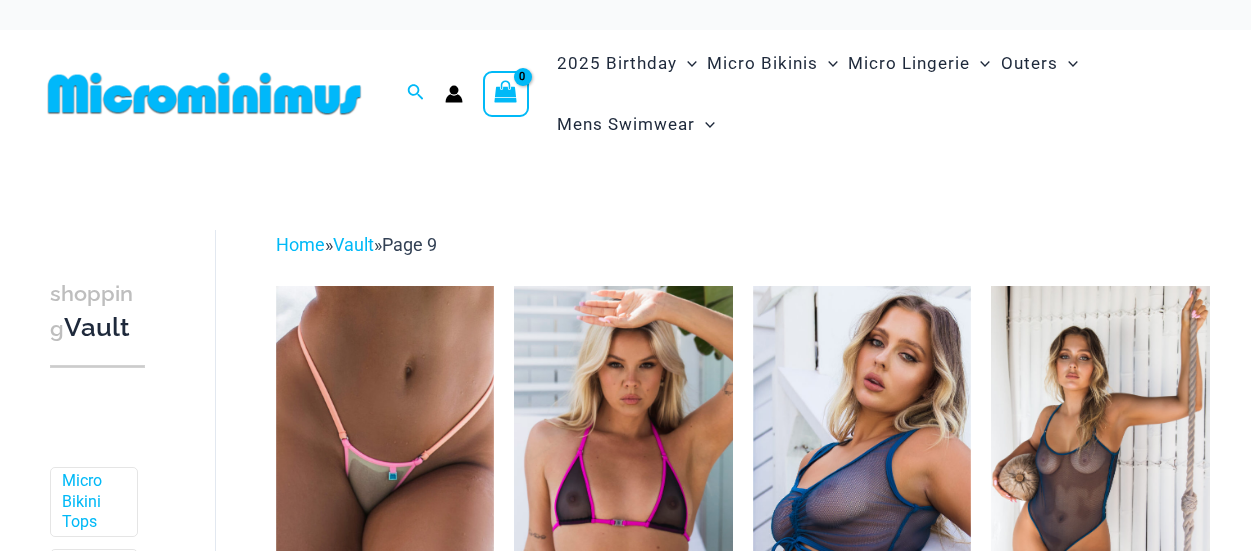 scroll, scrollTop: 0, scrollLeft: 0, axis: both 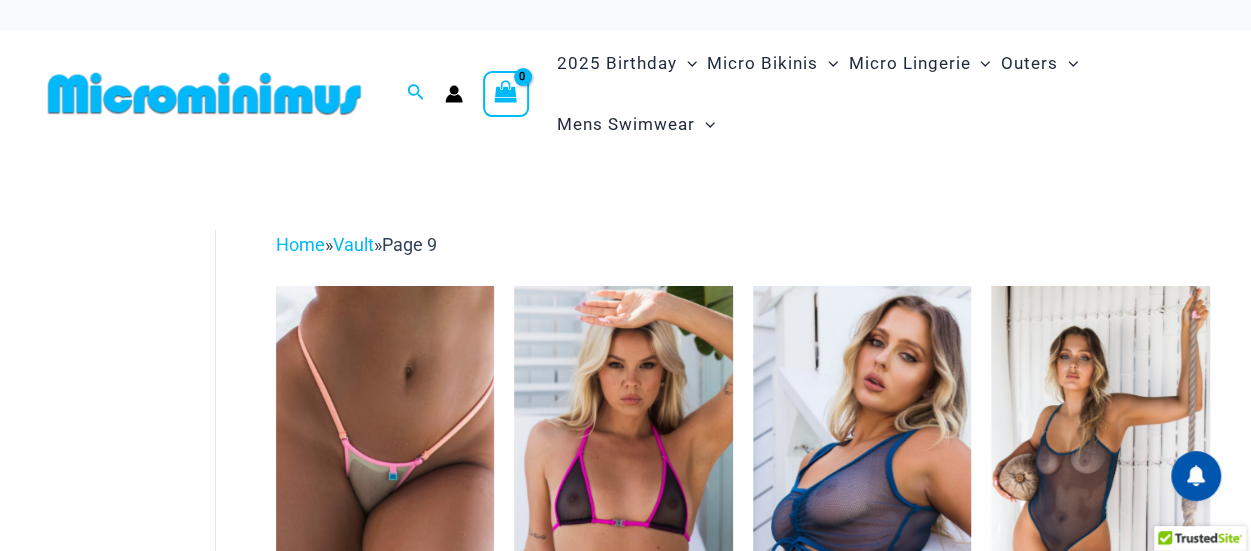 type on "**********" 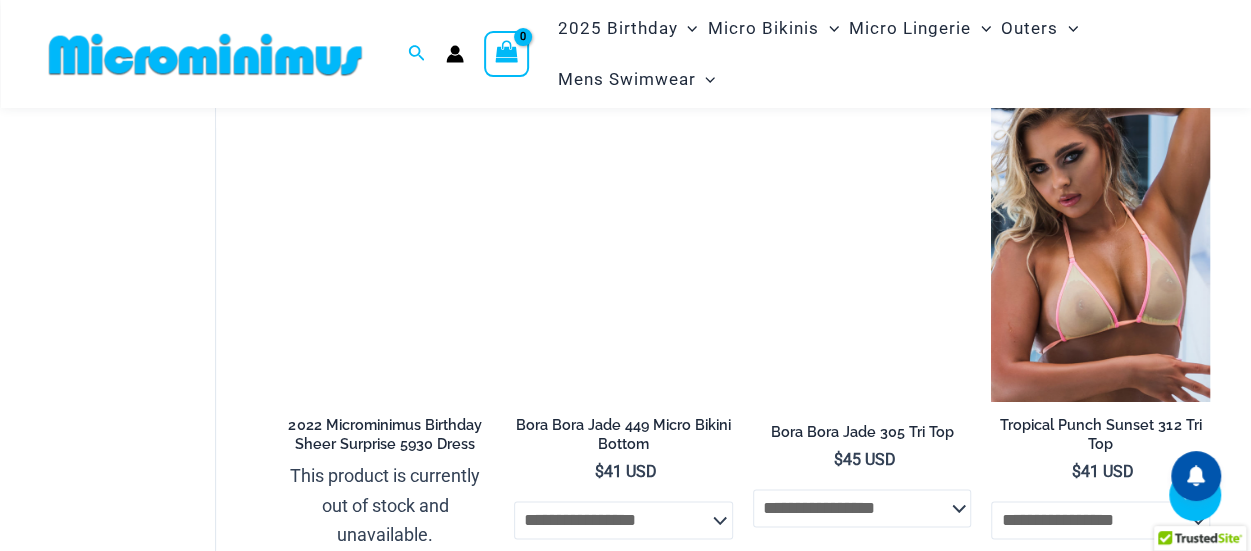 scroll, scrollTop: 1262, scrollLeft: 0, axis: vertical 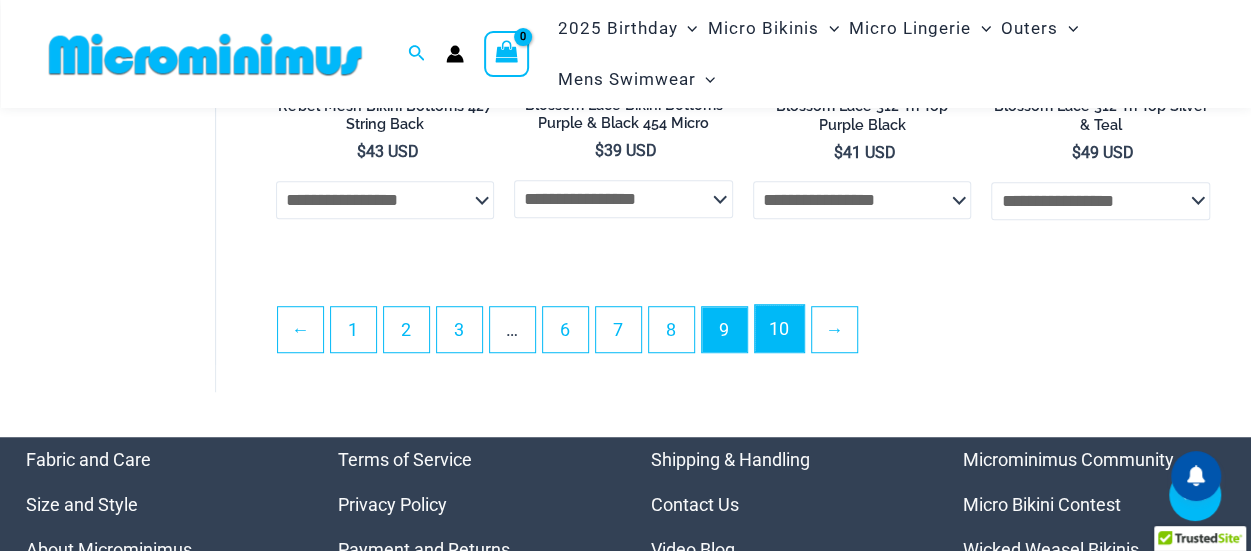 click on "10" at bounding box center [779, 328] 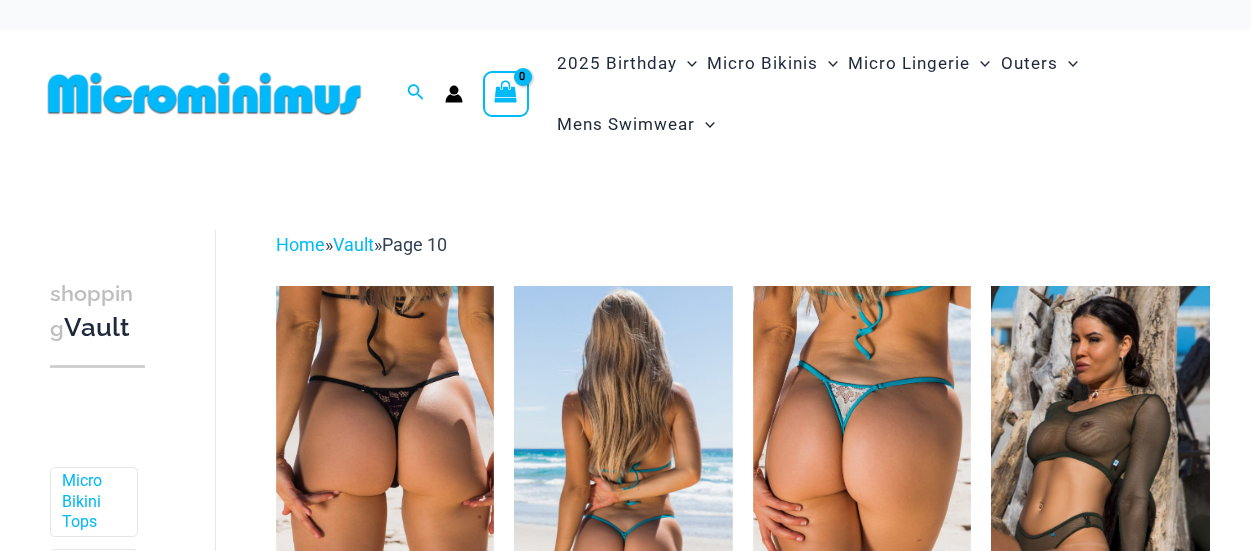 scroll, scrollTop: 0, scrollLeft: 0, axis: both 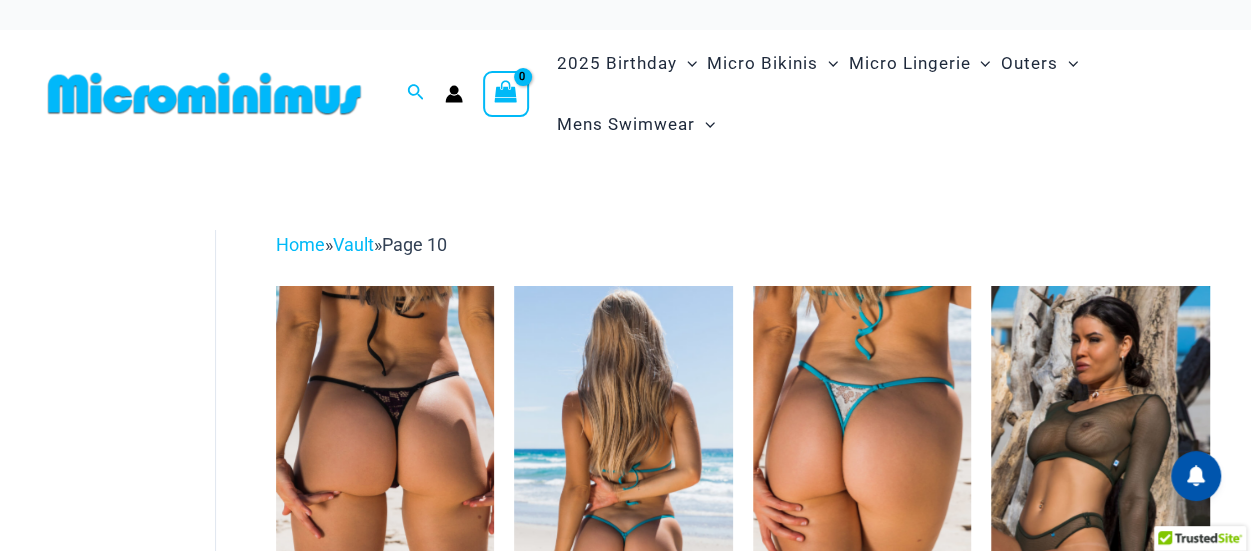 type on "**********" 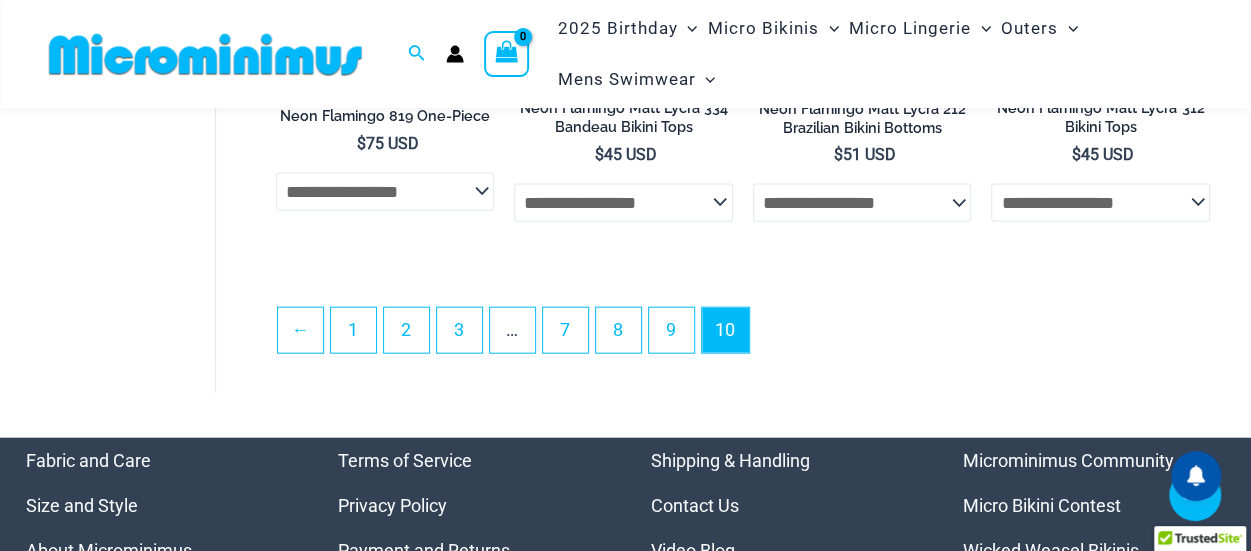 scroll, scrollTop: 2160, scrollLeft: 0, axis: vertical 